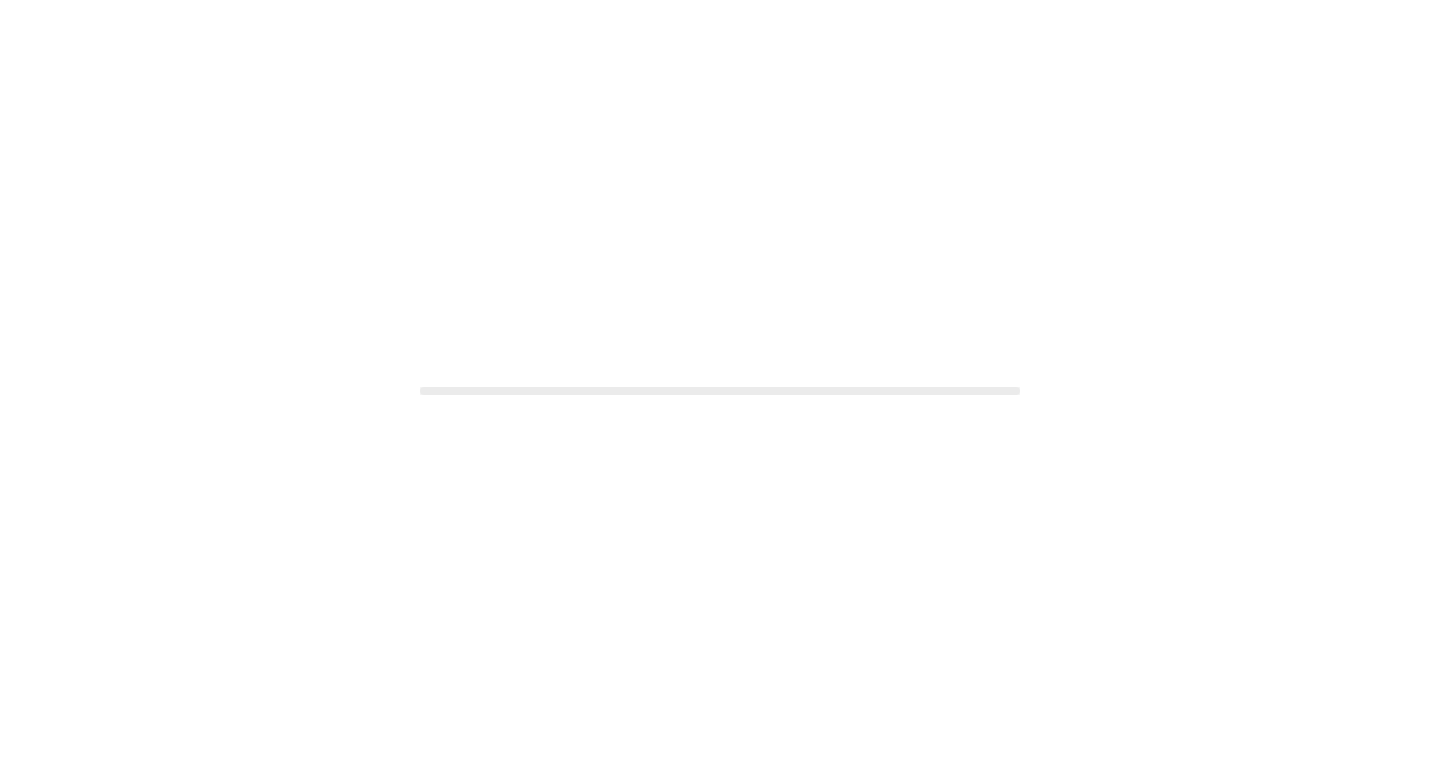 scroll, scrollTop: 0, scrollLeft: 0, axis: both 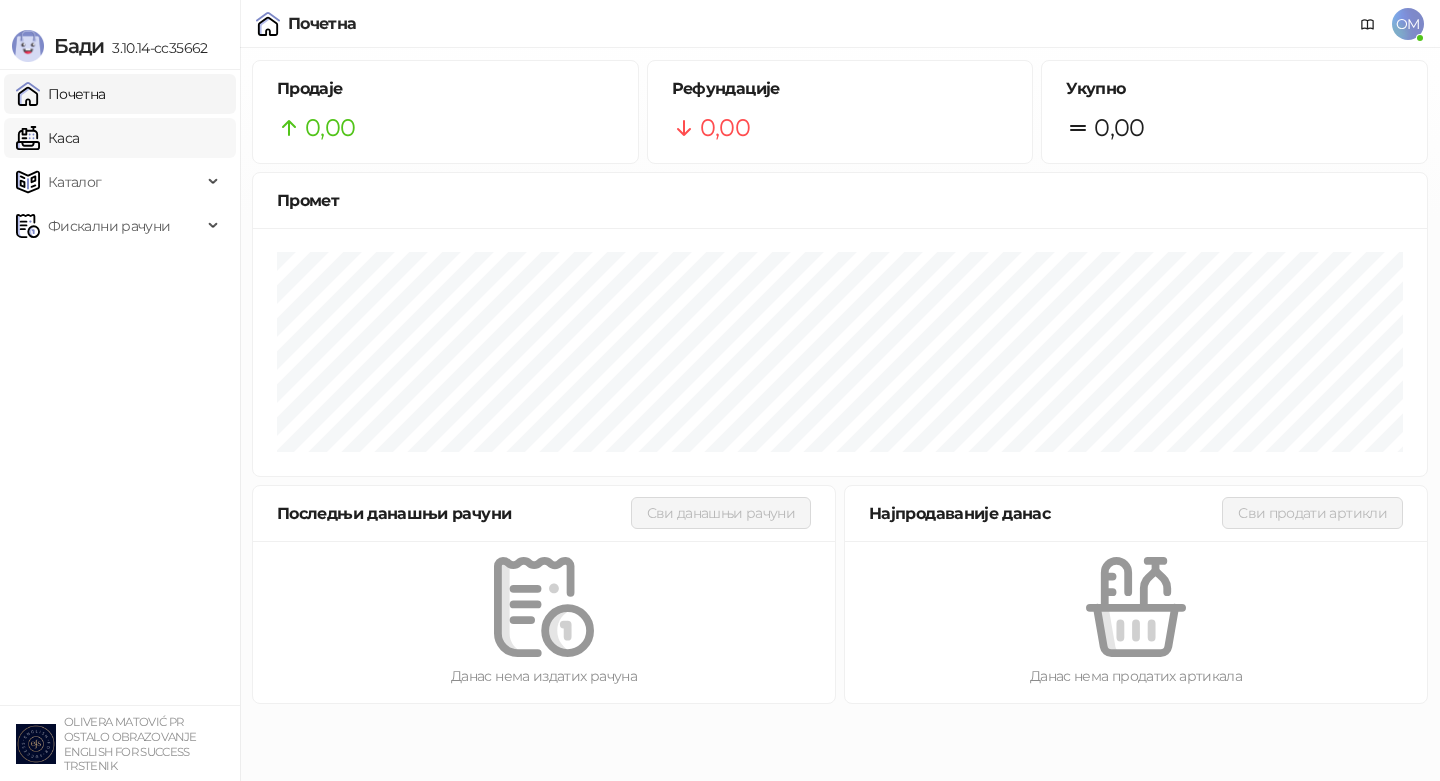 click on "Каса" at bounding box center (47, 138) 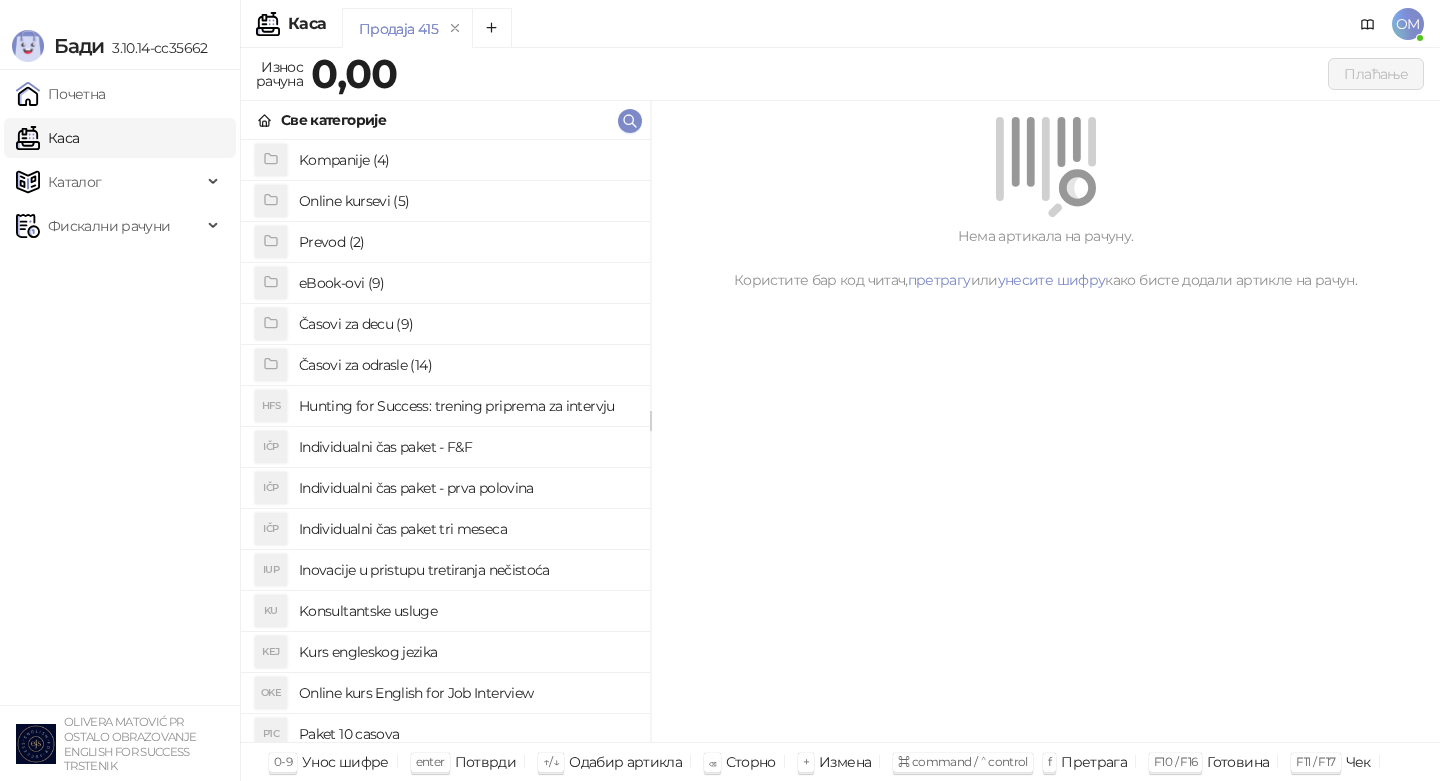click on "Časovi za odrasle (14)" at bounding box center [466, 365] 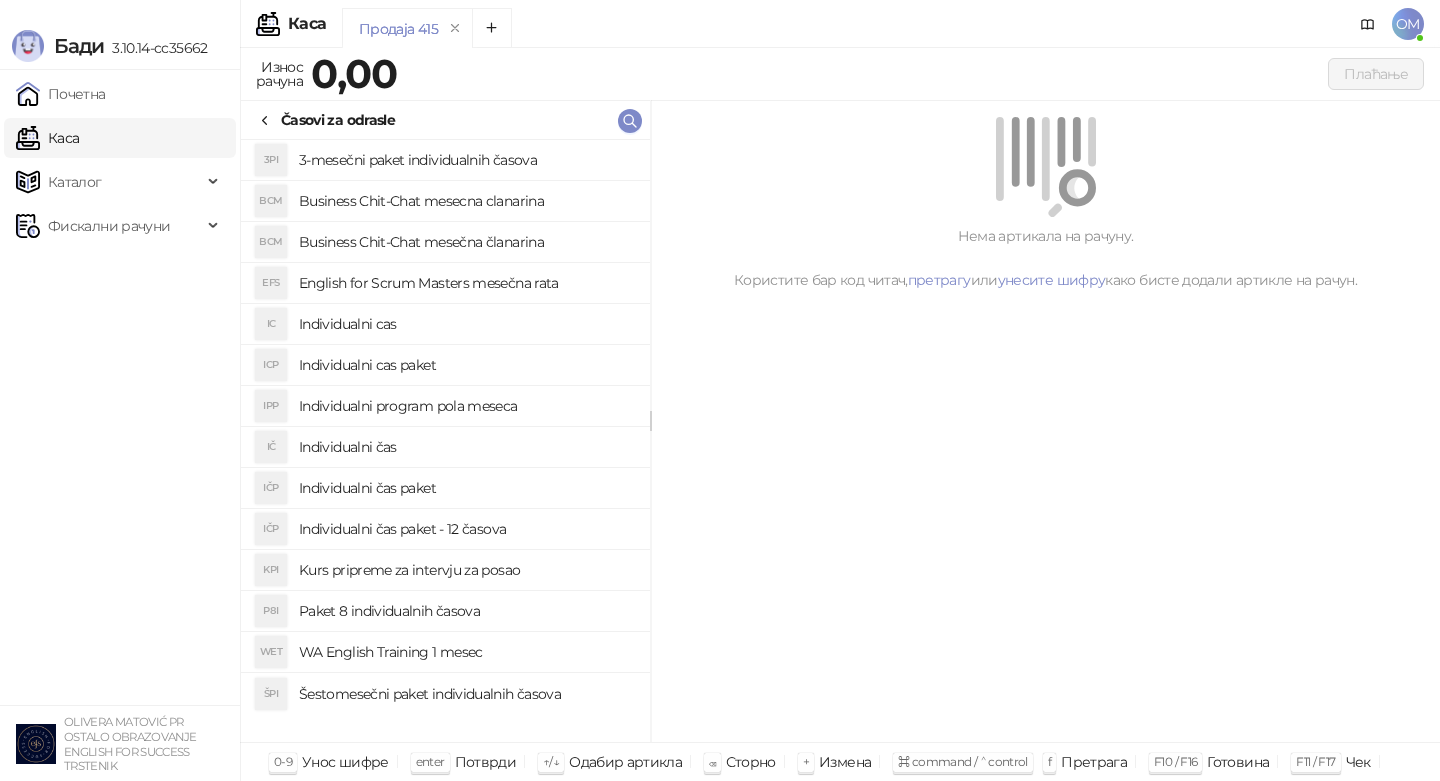 click 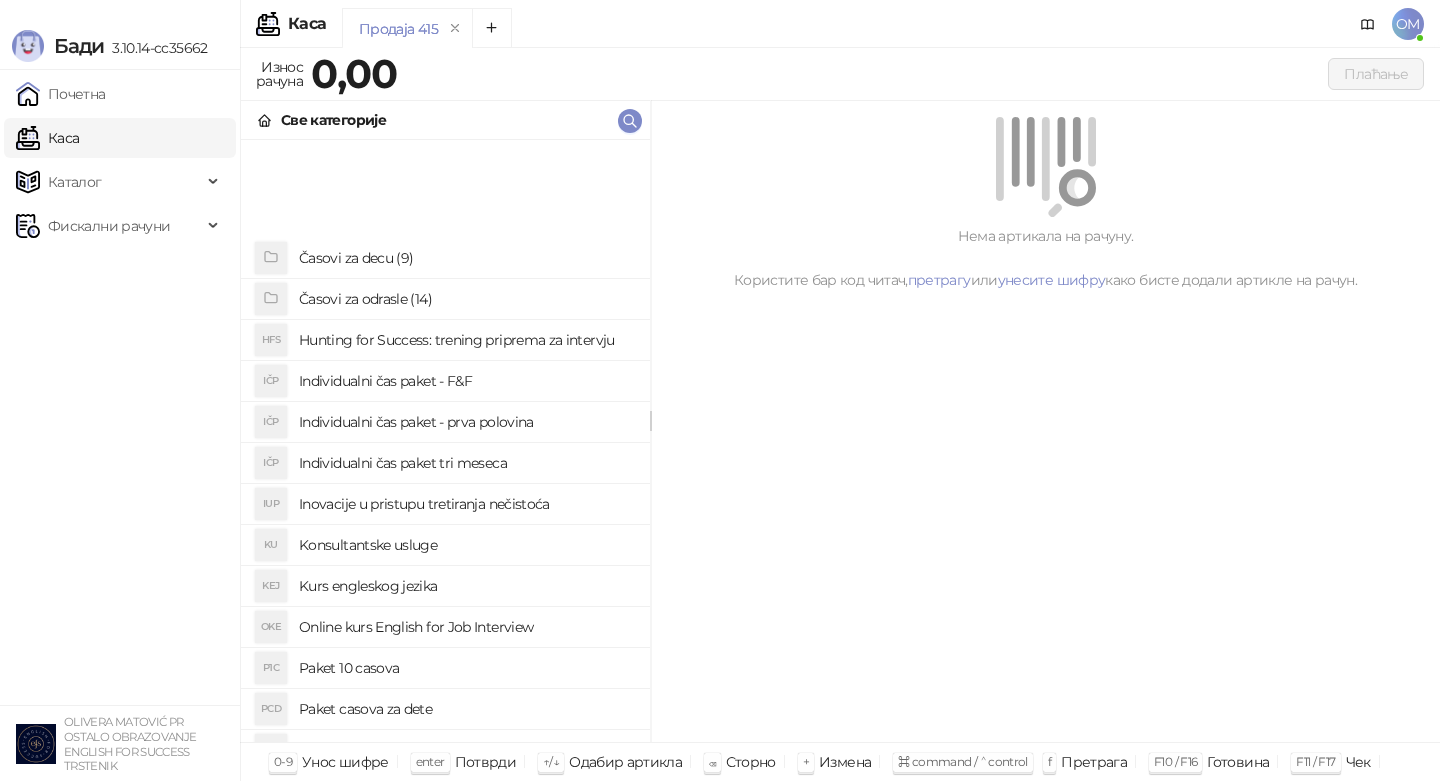scroll, scrollTop: 0, scrollLeft: 0, axis: both 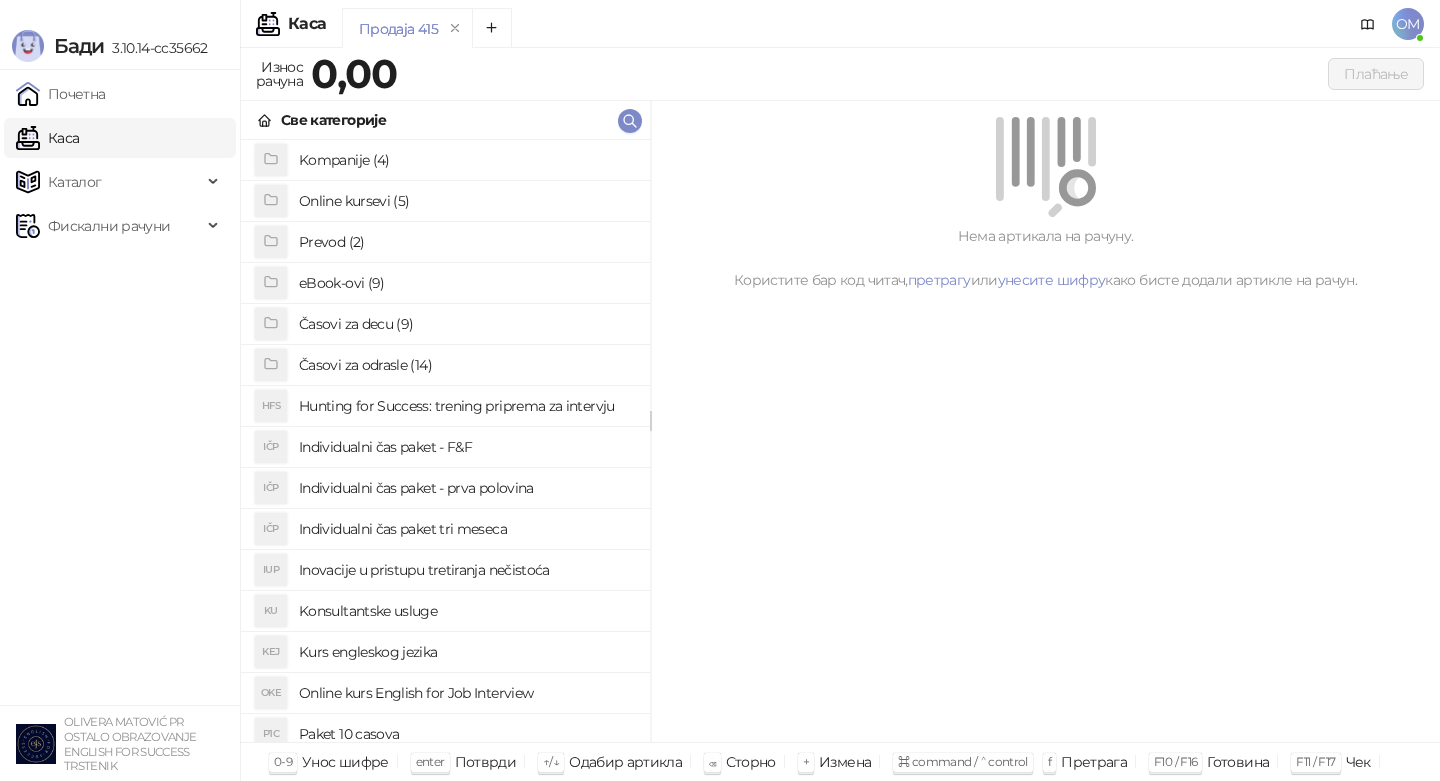 click on "Online kursevi (5)" at bounding box center (466, 201) 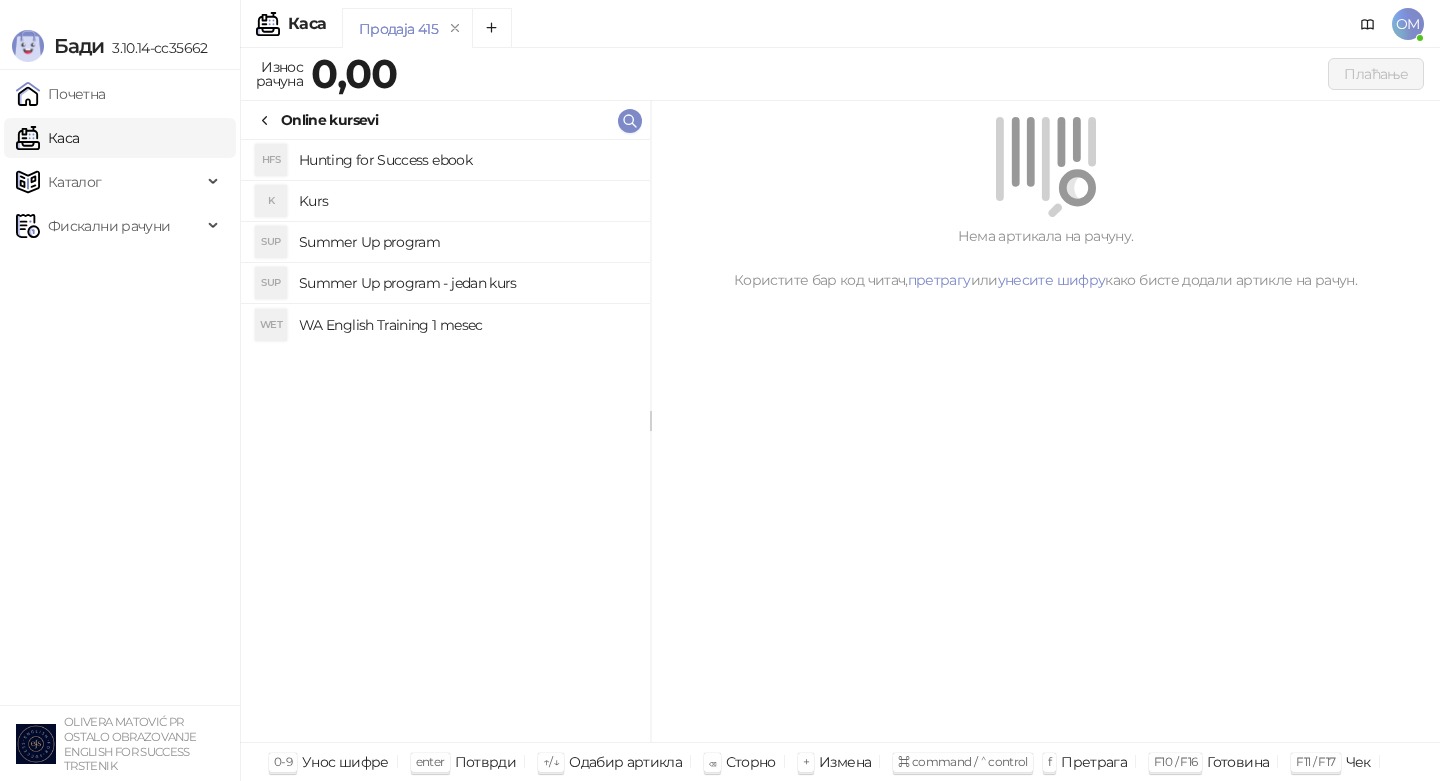click 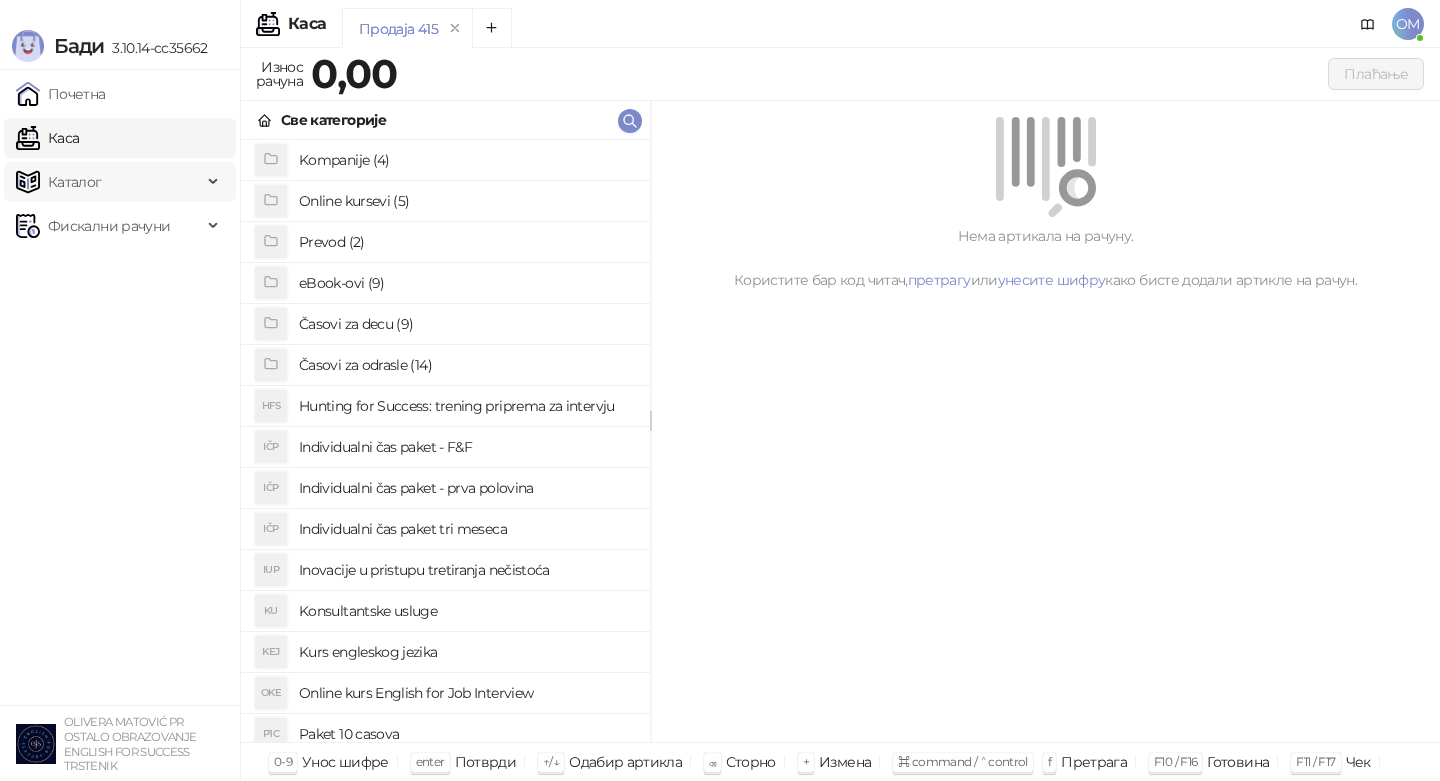 click on "Каталог" at bounding box center [109, 182] 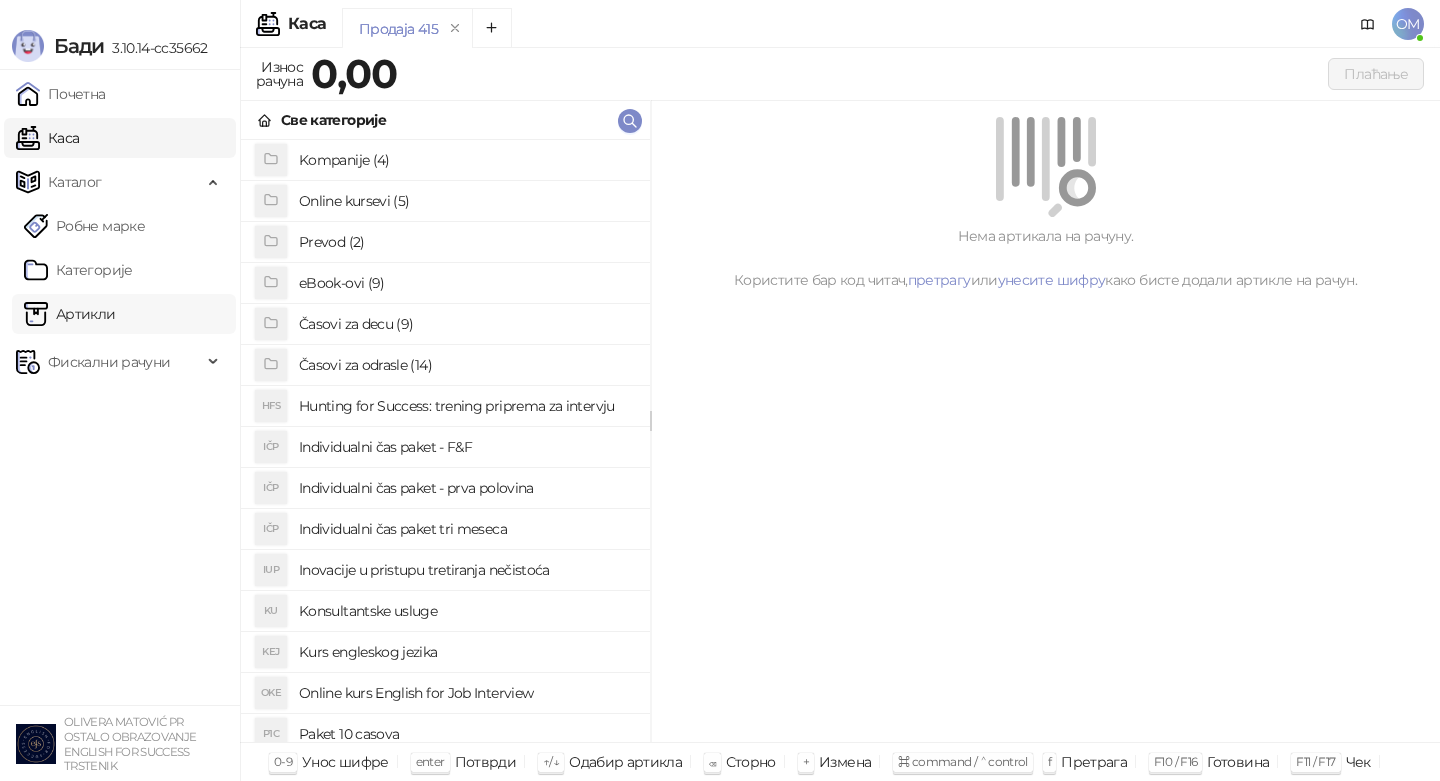 click on "Артикли" at bounding box center [70, 314] 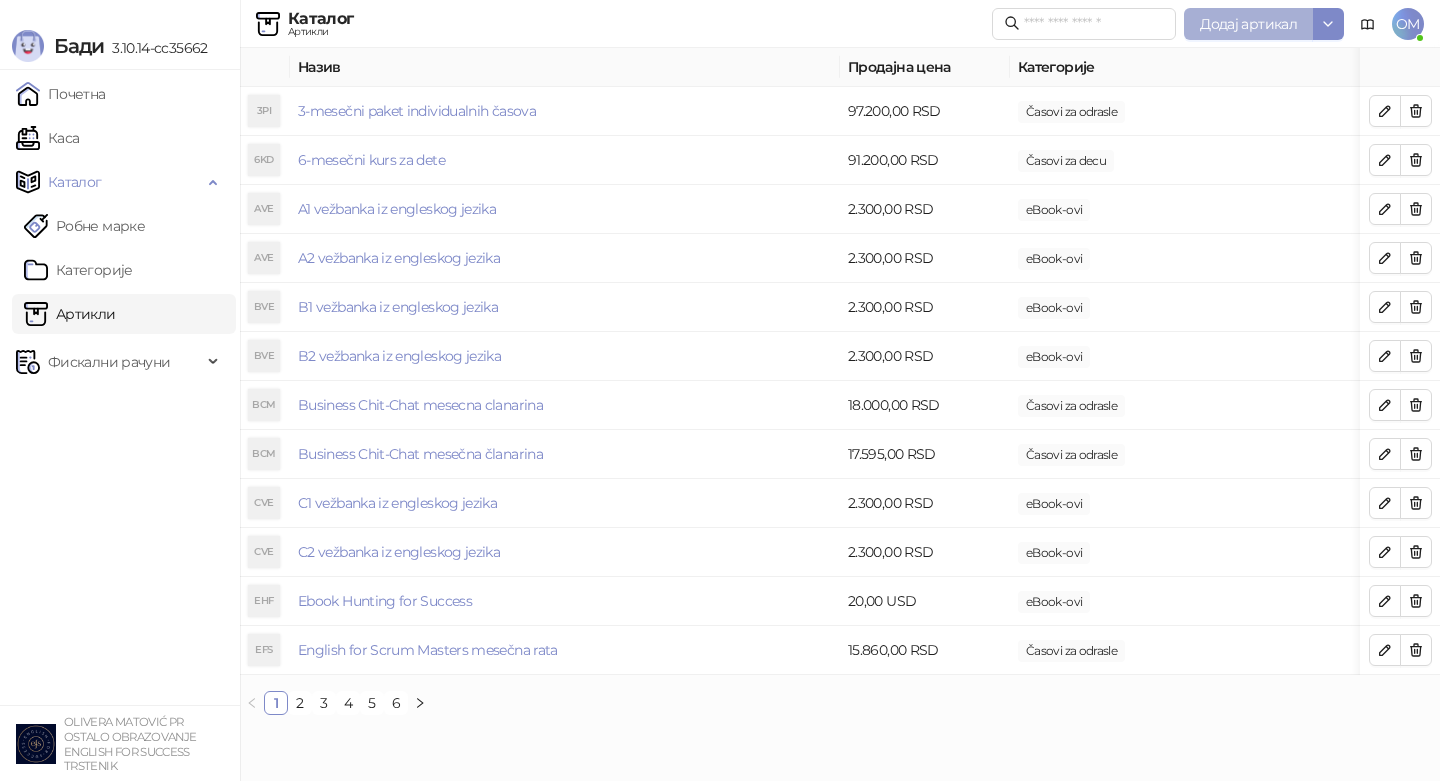 click on "Додај артикал" at bounding box center (1248, 24) 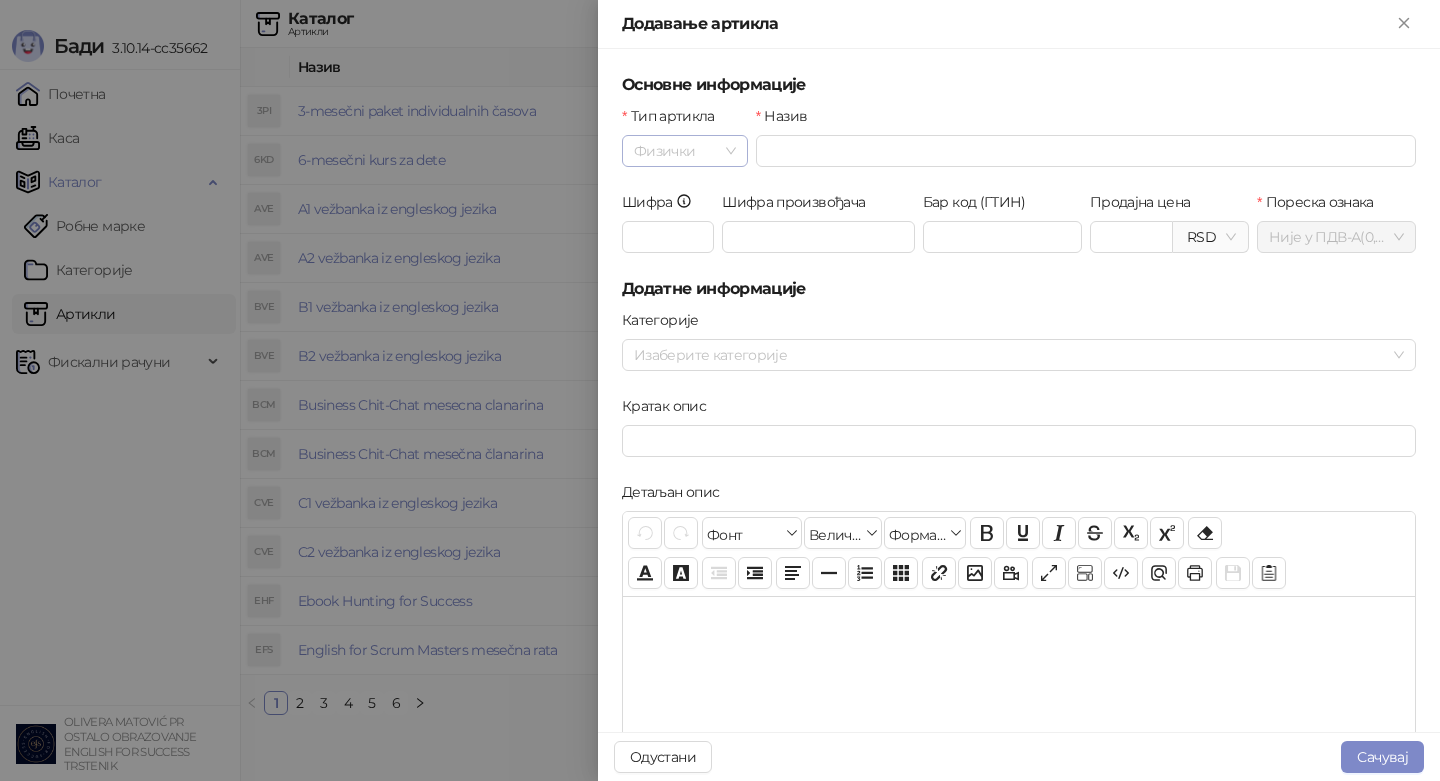 click on "Физички" at bounding box center (685, 151) 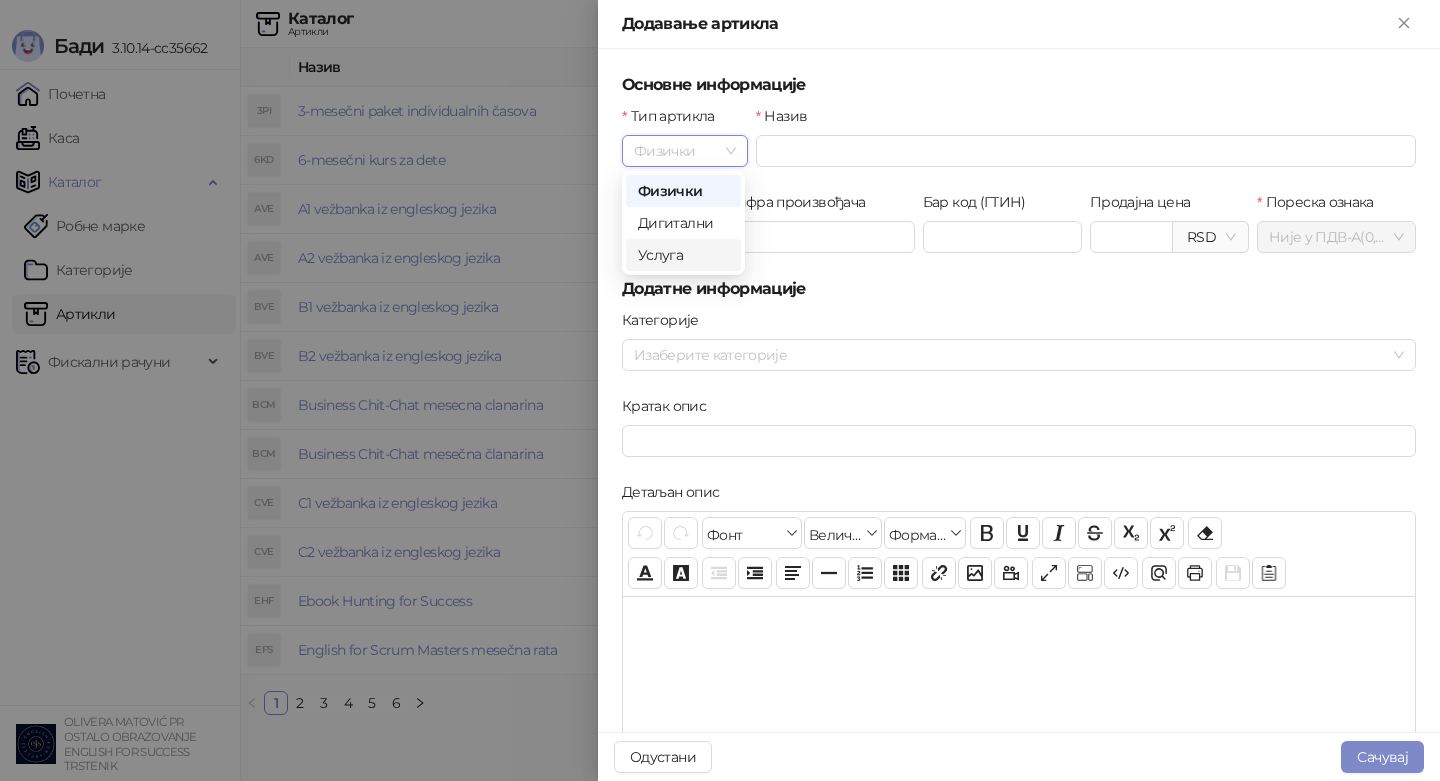 click on "Услуга" at bounding box center (683, 255) 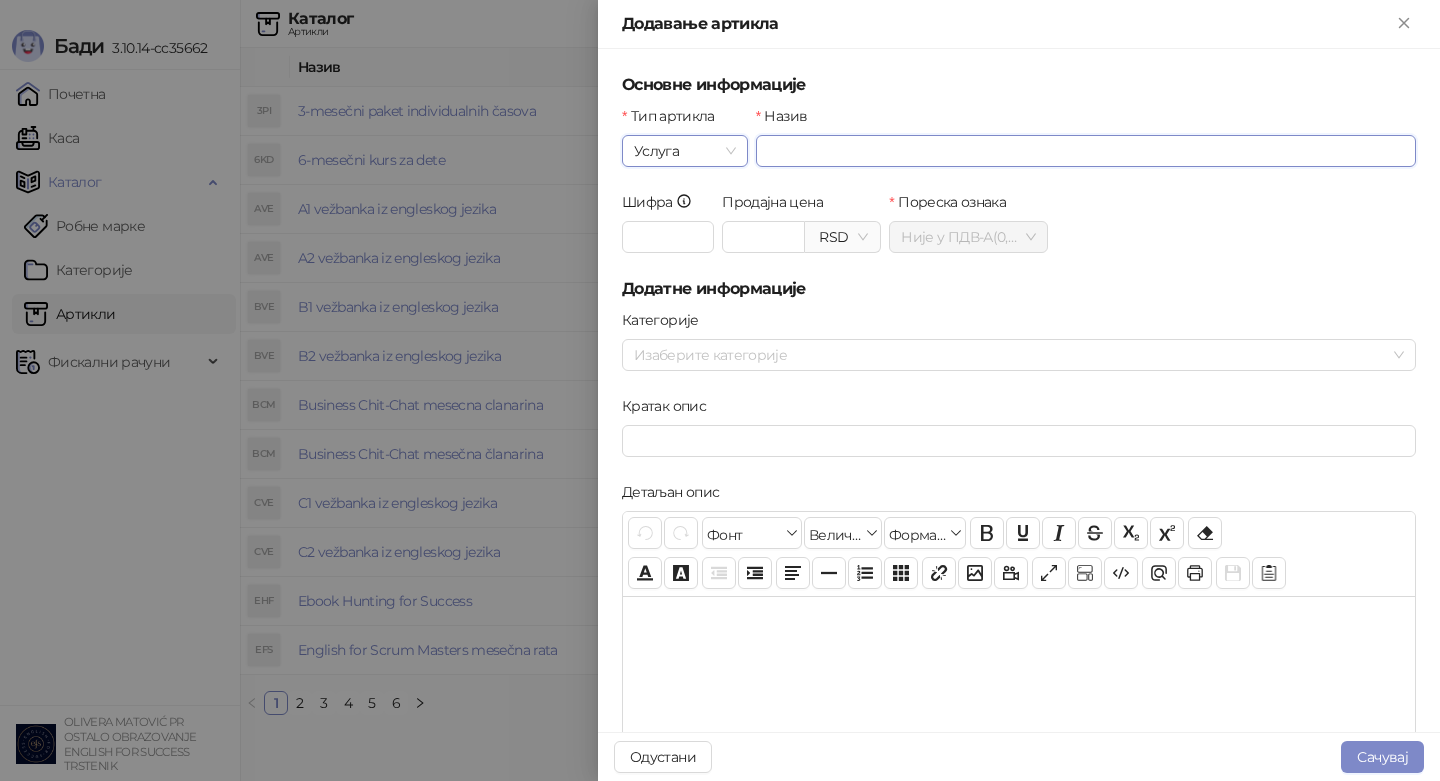 click on "Назив" at bounding box center (1086, 151) 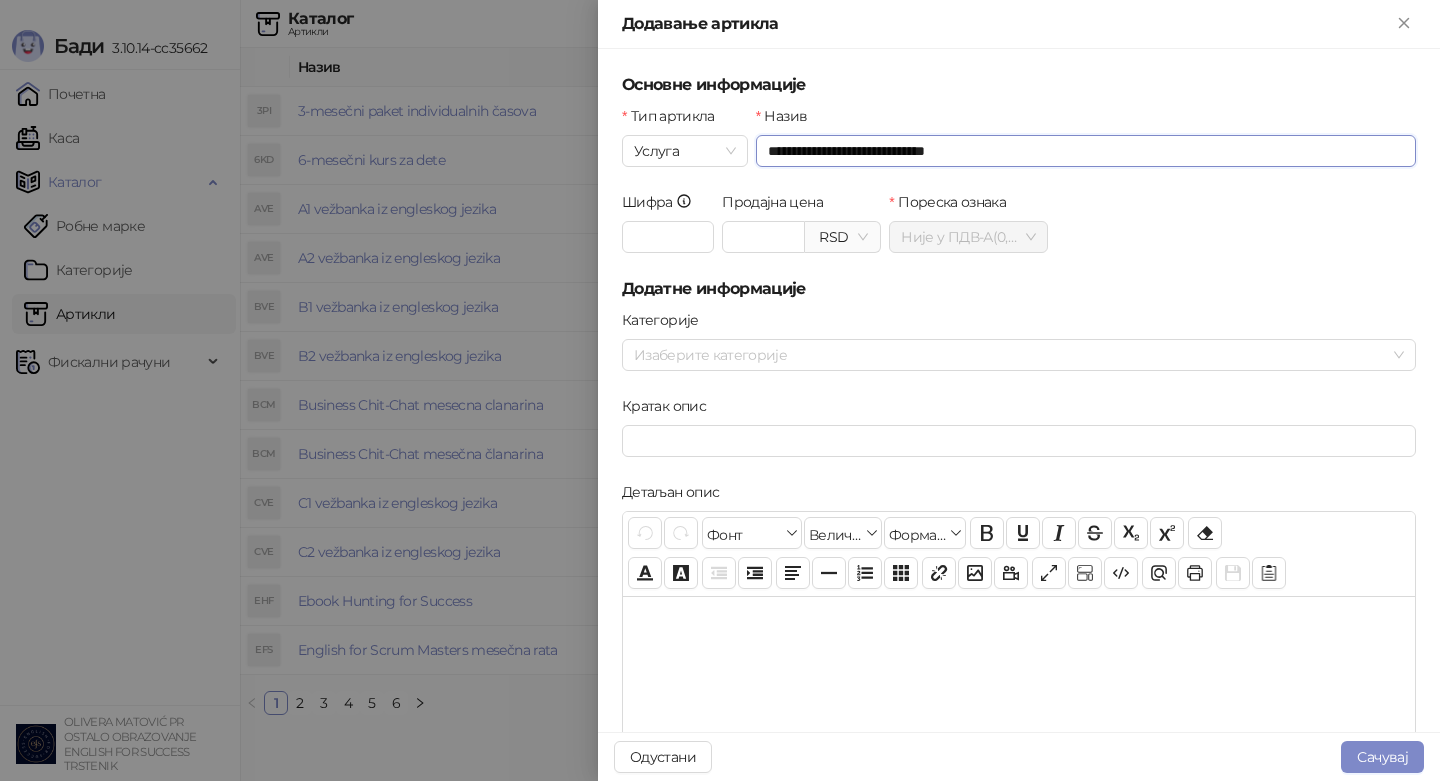 type on "**********" 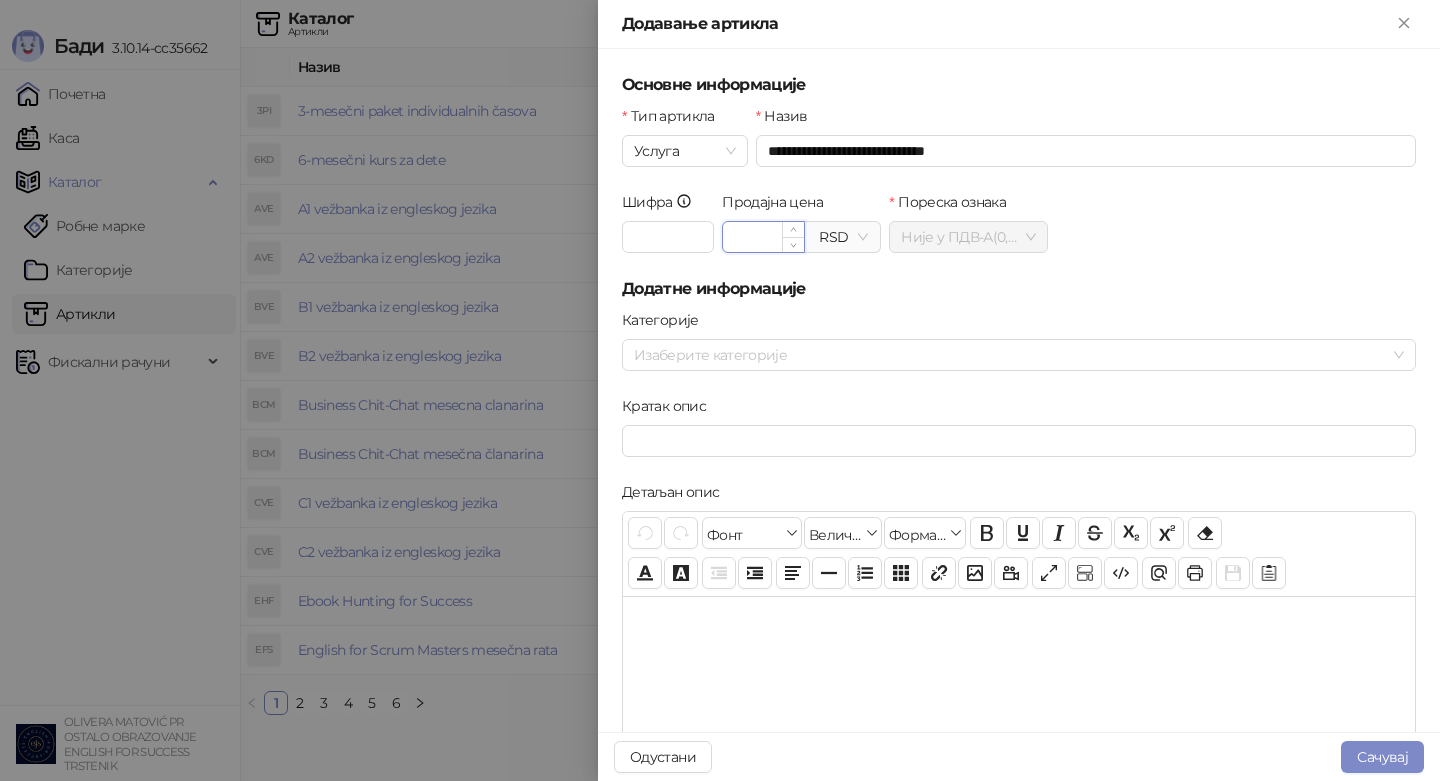 click on "Продајна цена" at bounding box center [763, 237] 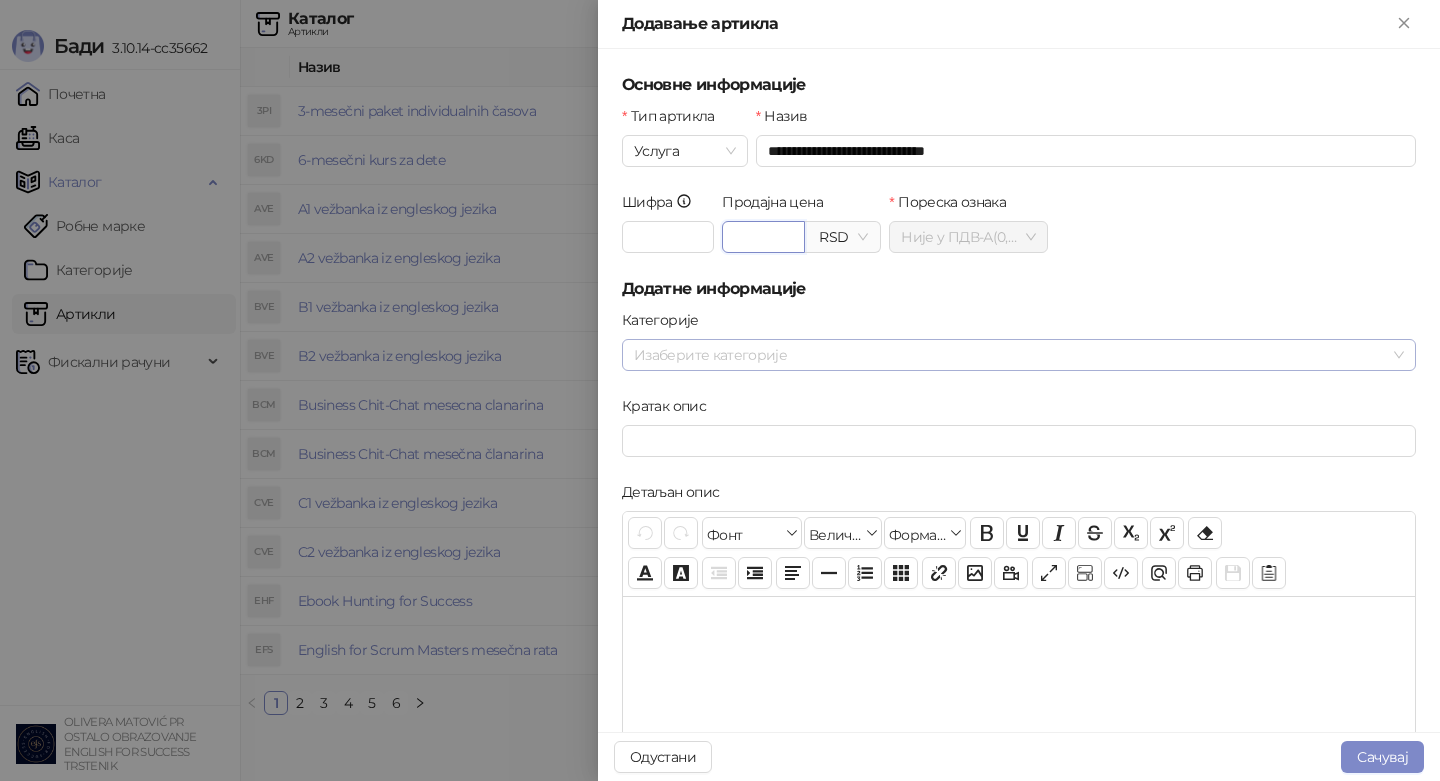 click at bounding box center (1008, 355) 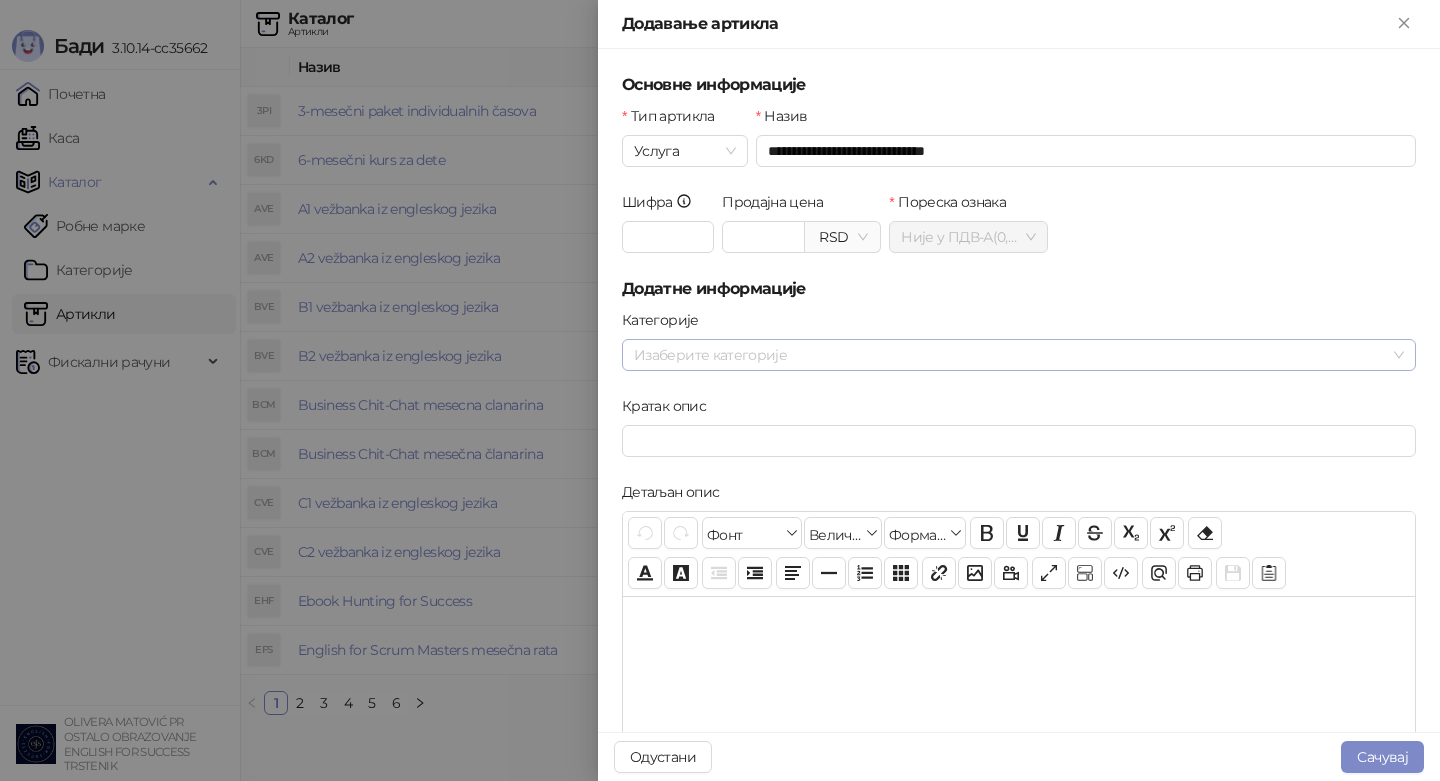 type on "********" 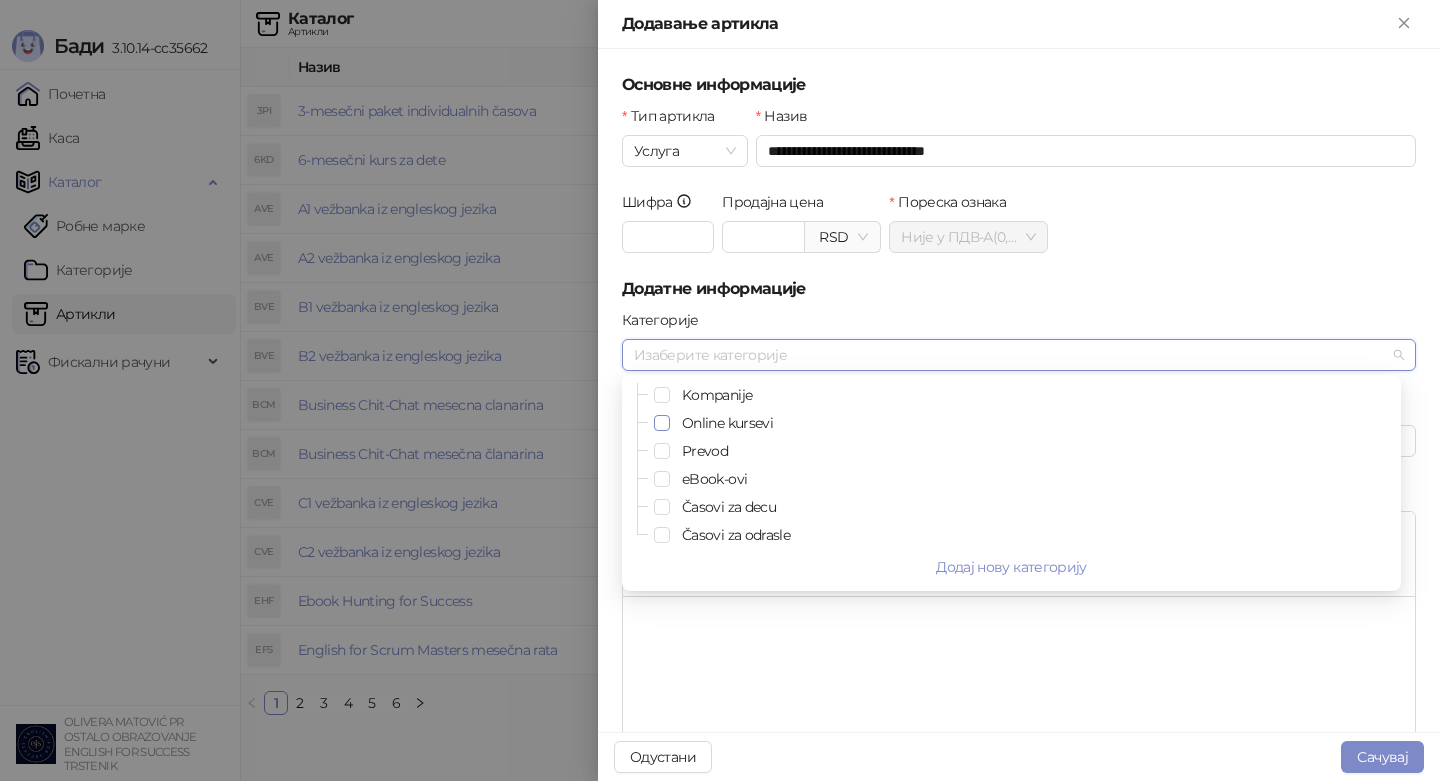 click at bounding box center [662, 423] 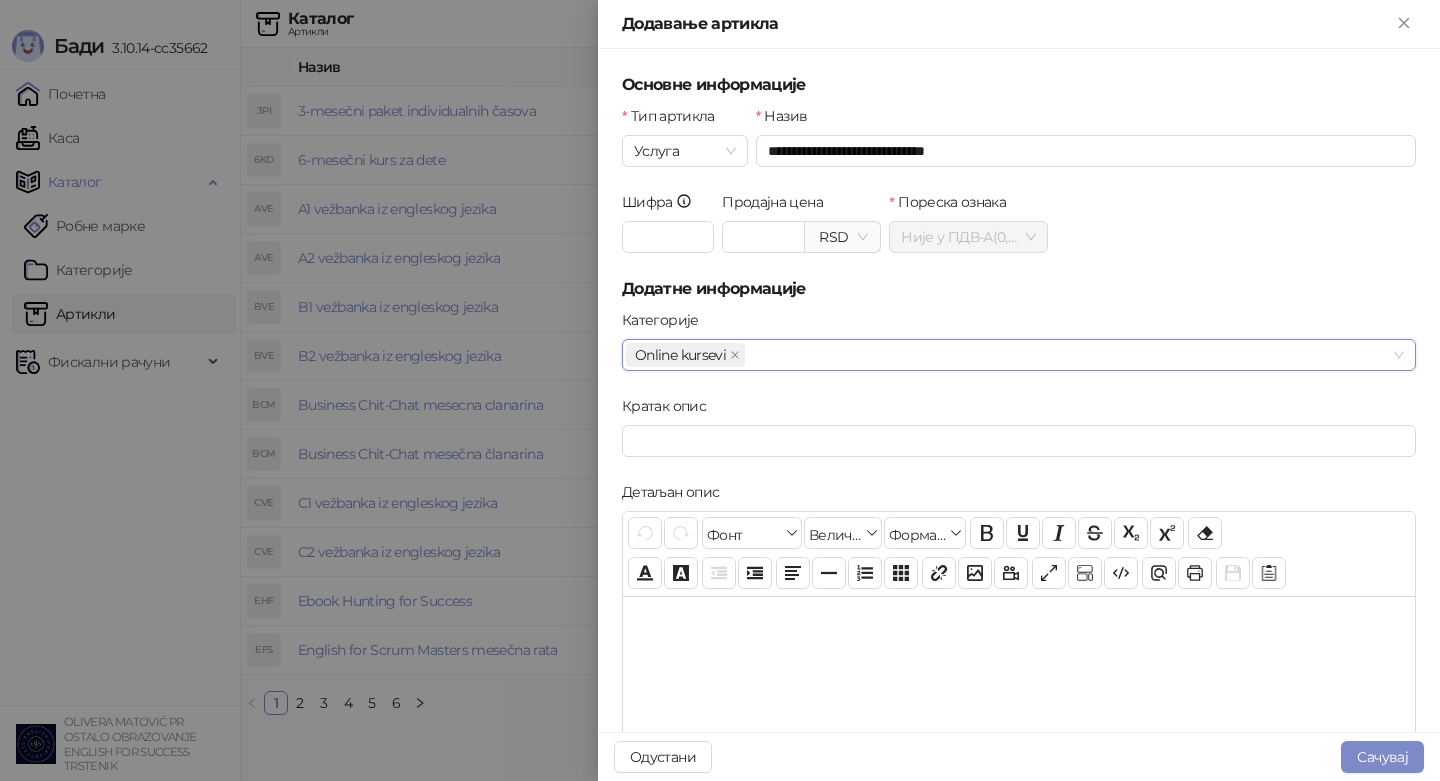 click on "Online kursevi" at bounding box center (1008, 355) 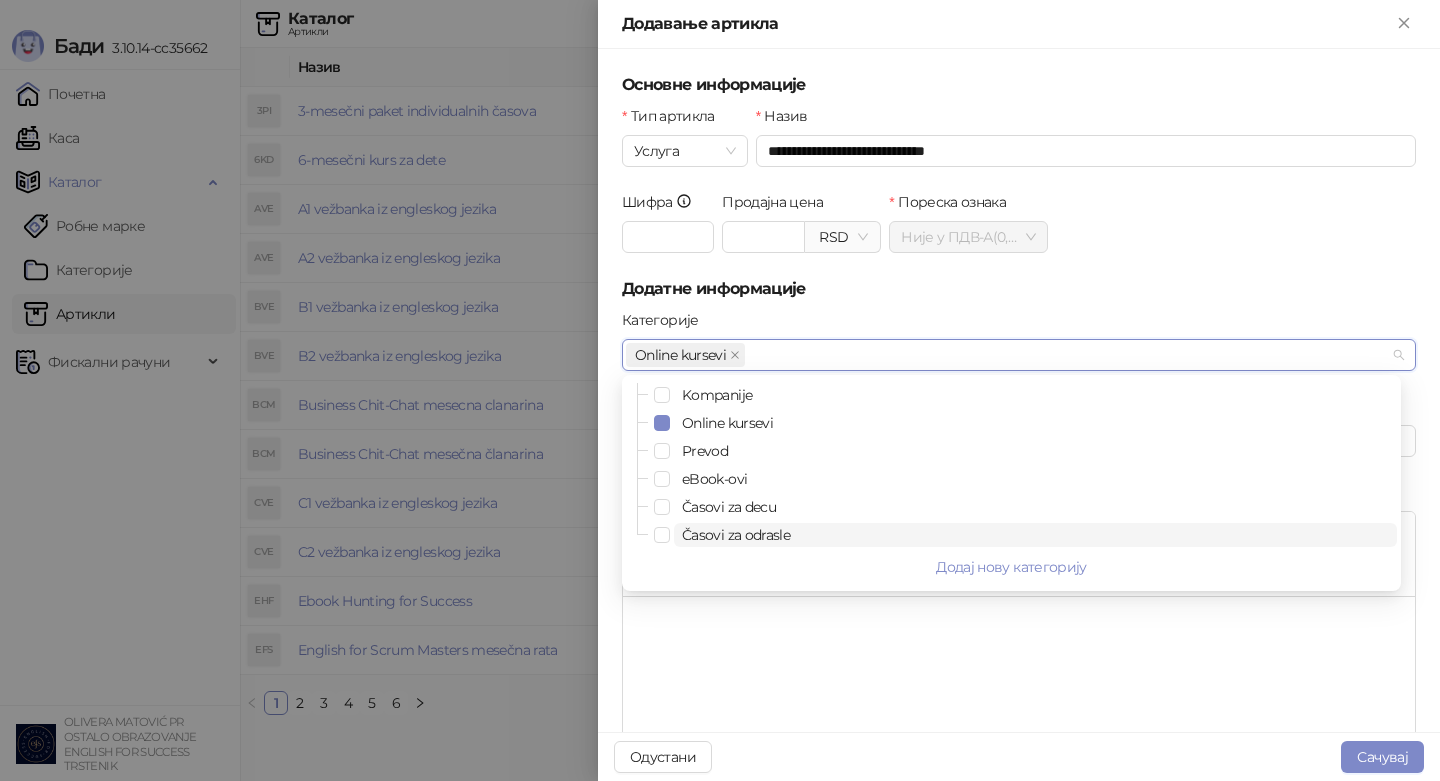 click on "Časovi za odrasle" at bounding box center [1035, 535] 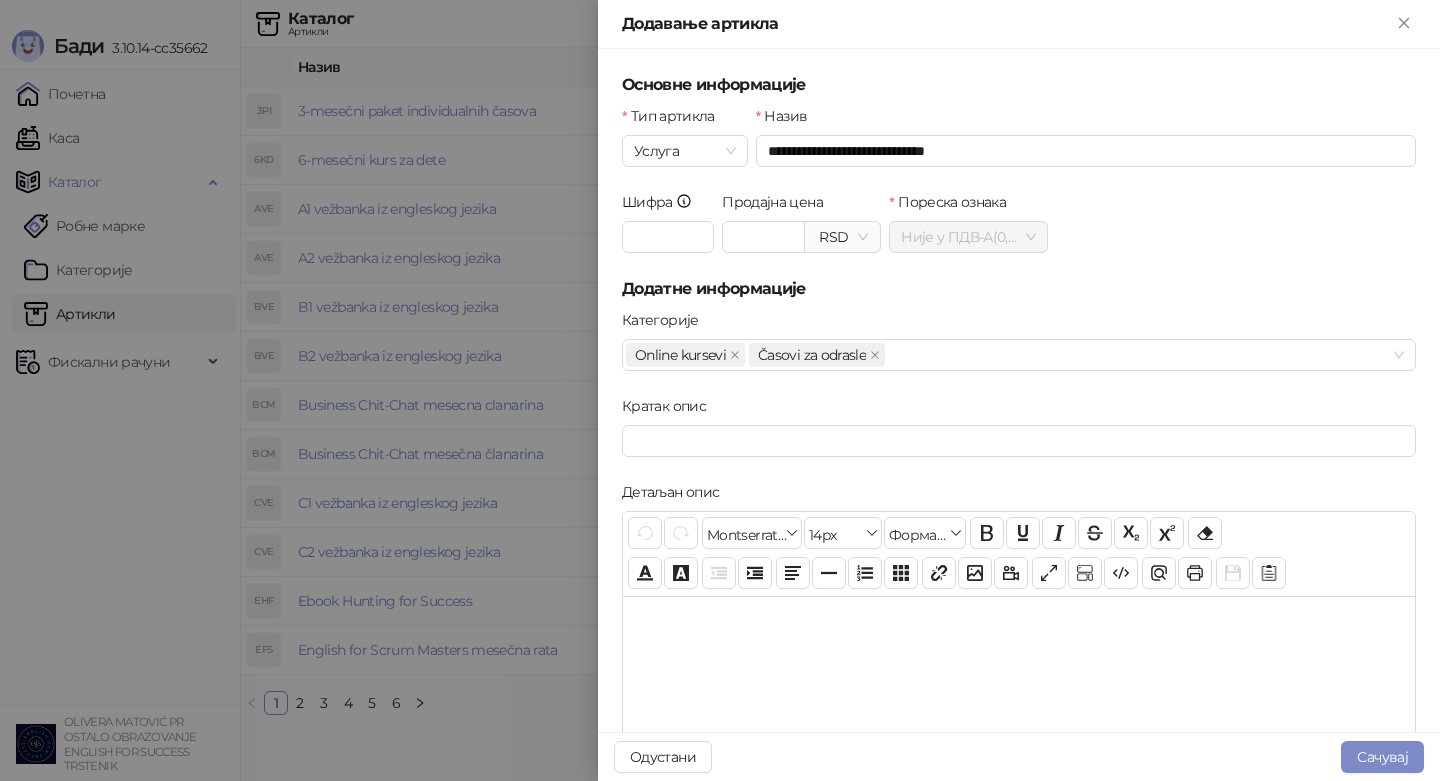 click at bounding box center (1019, 696) 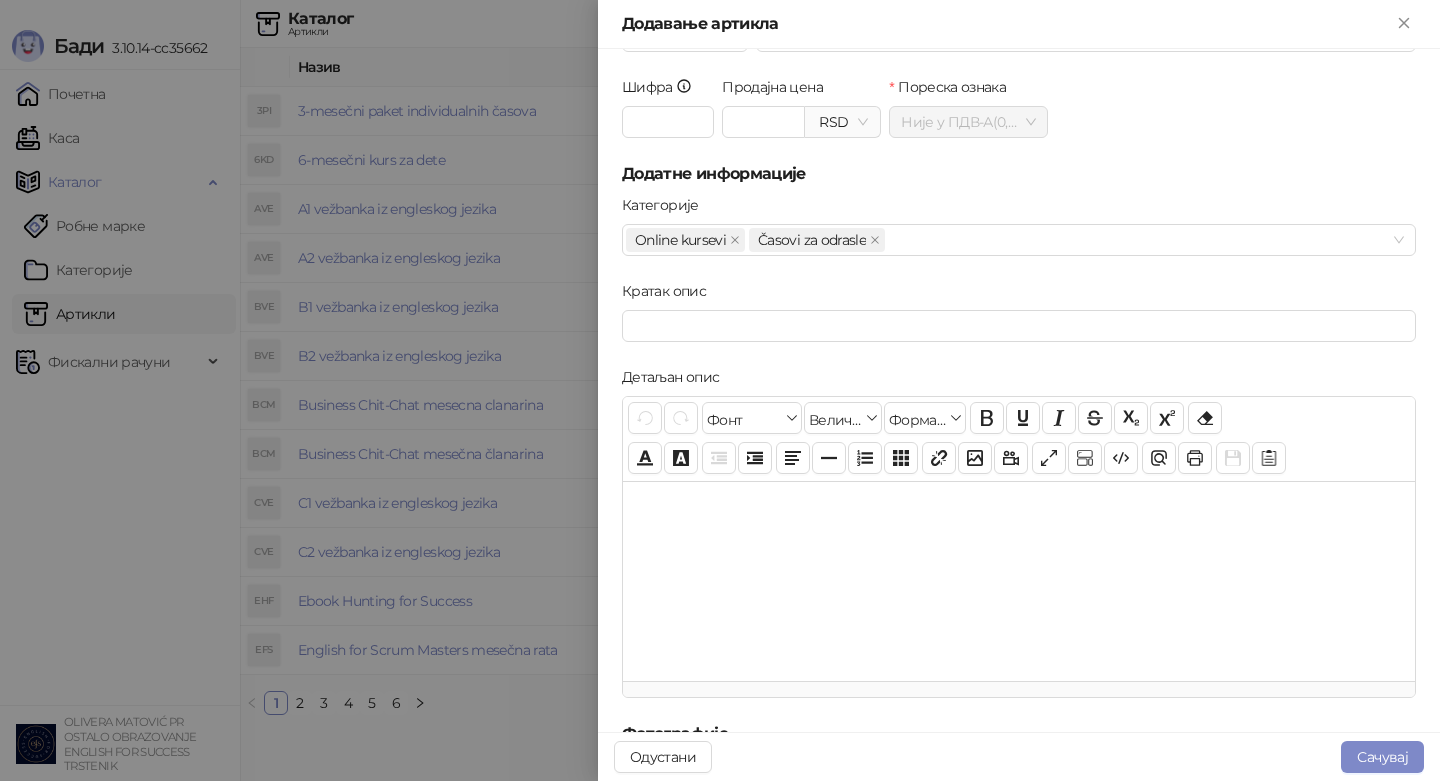 scroll, scrollTop: 139, scrollLeft: 0, axis: vertical 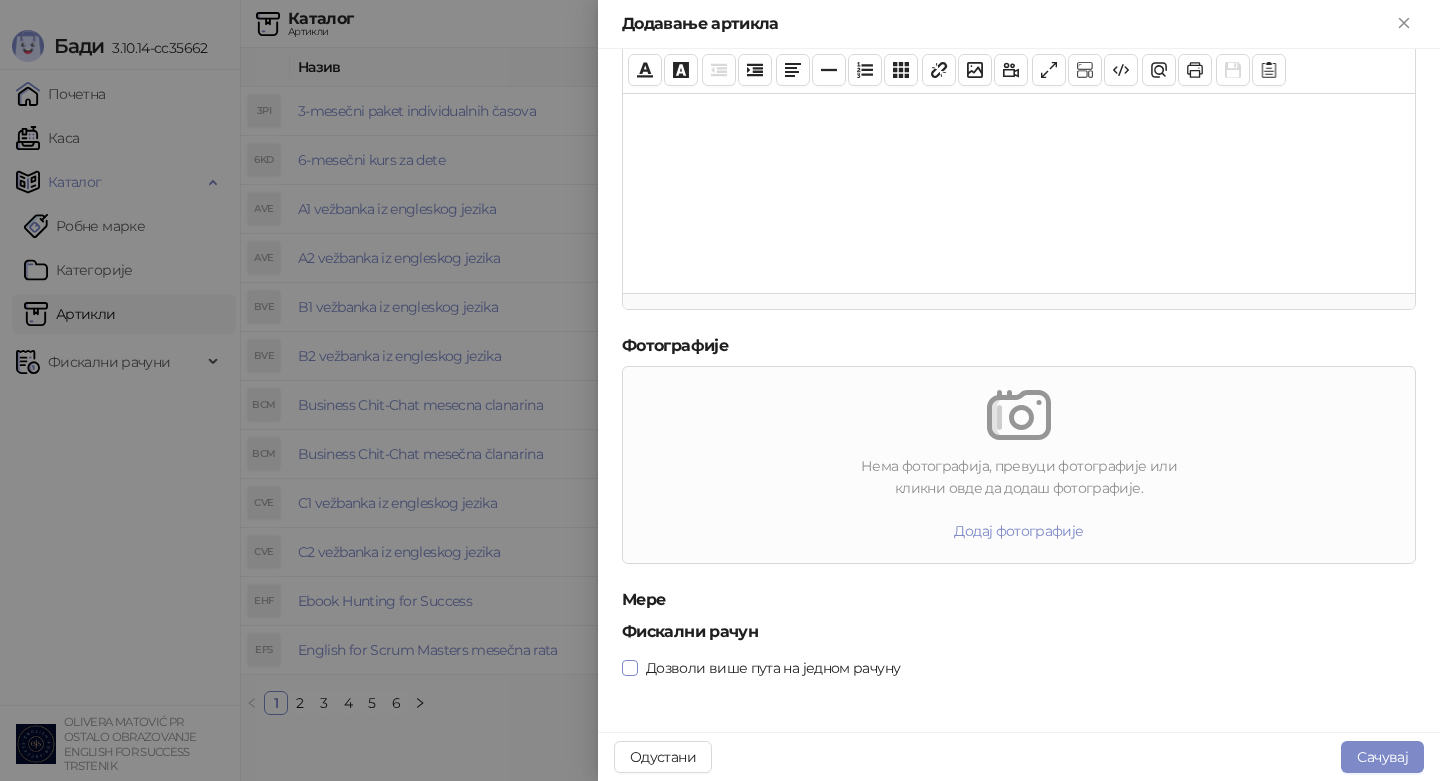 click on "Дозволи више пута на једном рачуну" at bounding box center (773, 668) 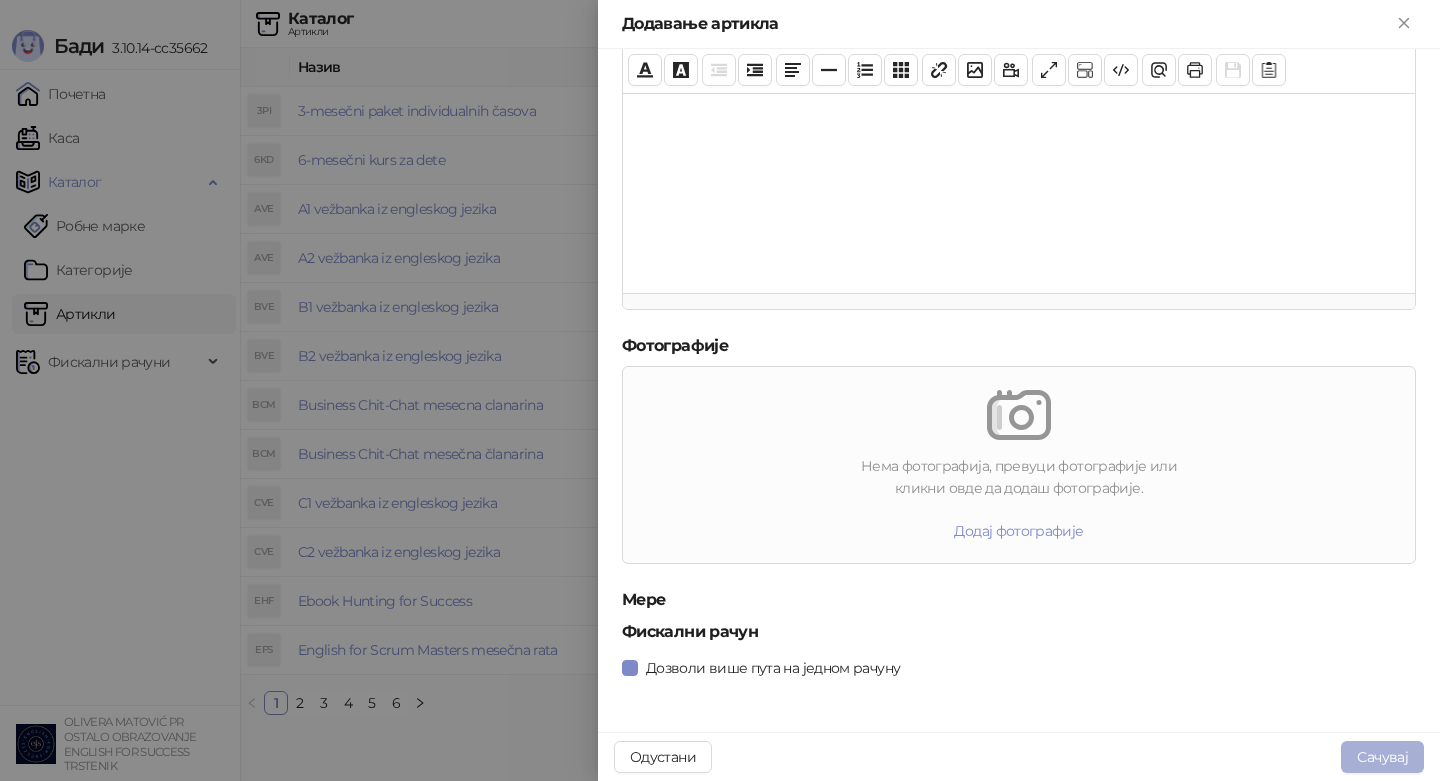 click on "Сачувај" at bounding box center (1382, 757) 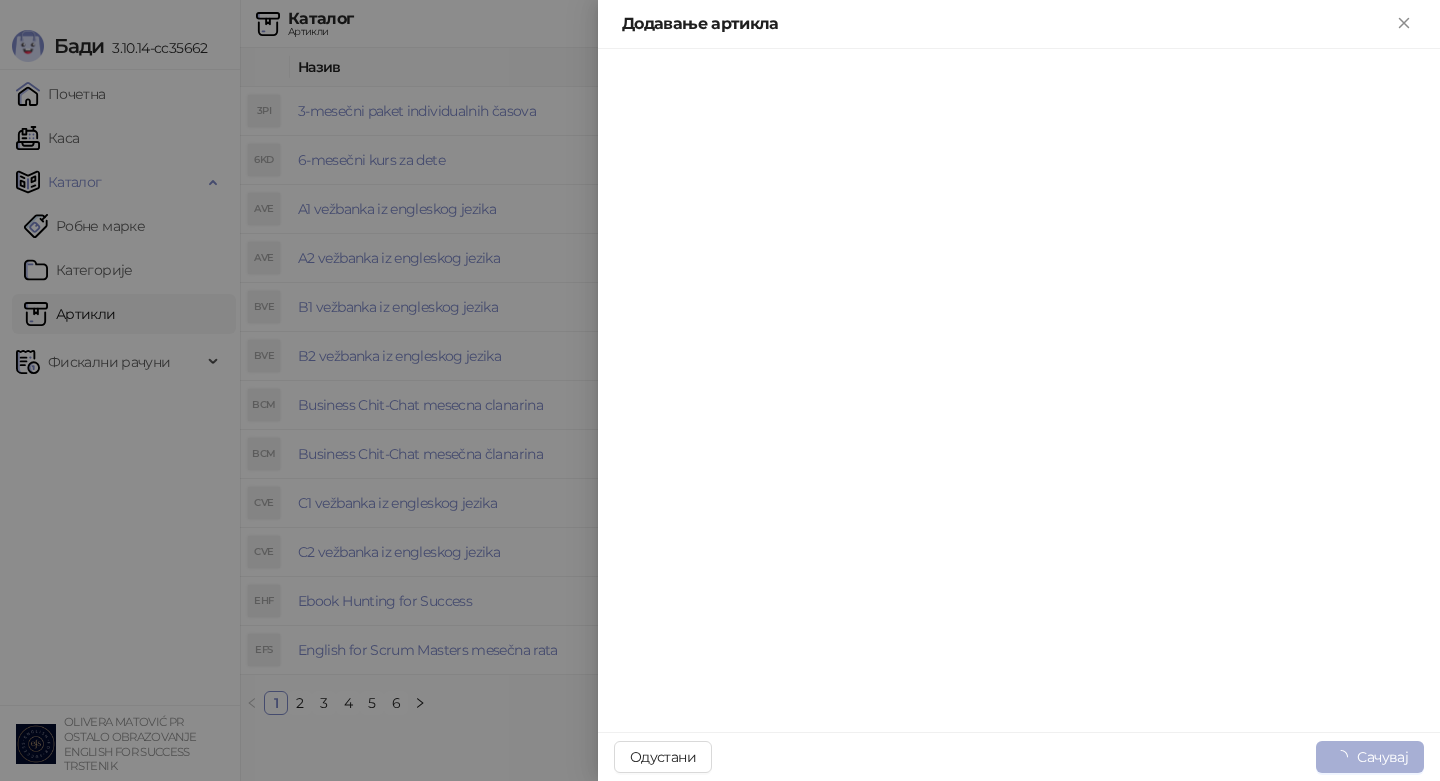 scroll, scrollTop: 0, scrollLeft: 0, axis: both 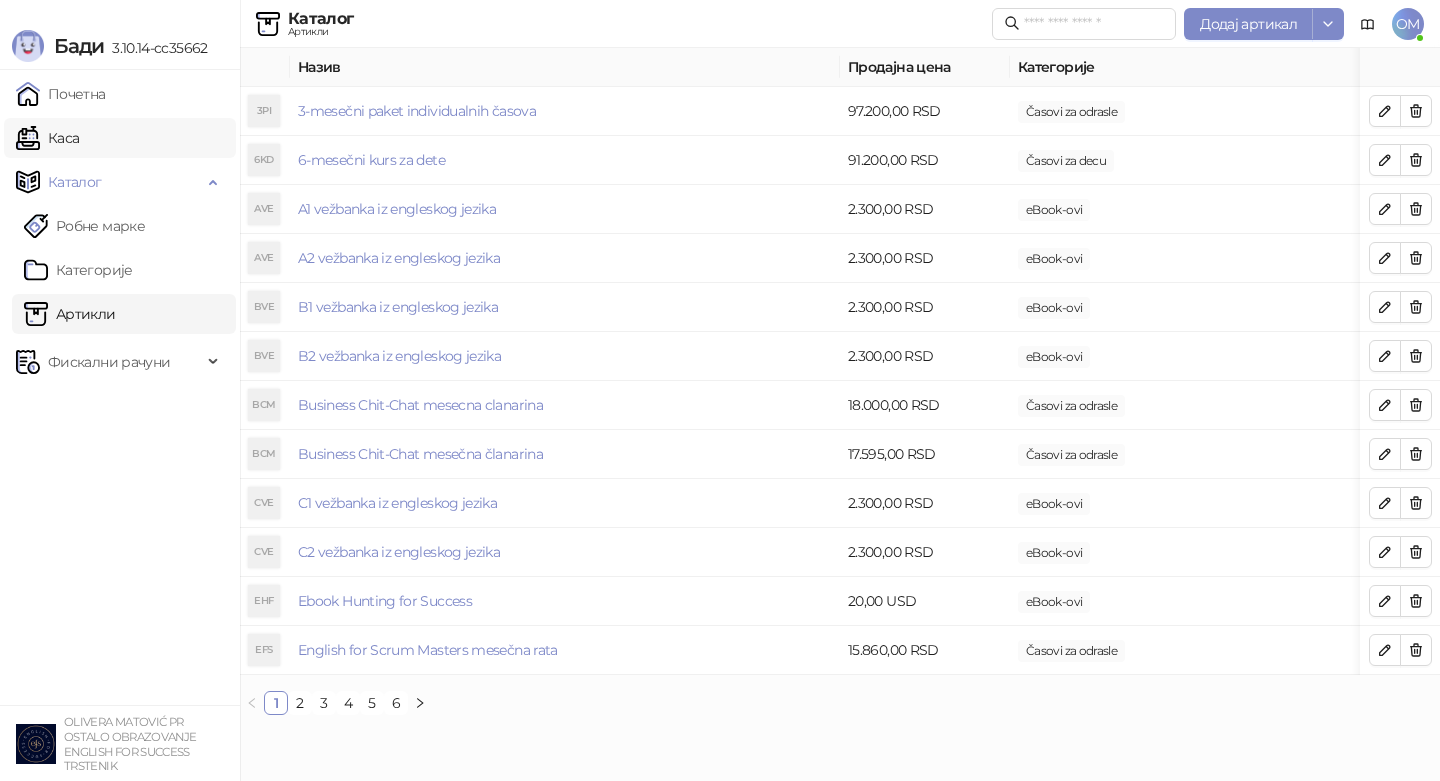 click on "Каса" at bounding box center (47, 138) 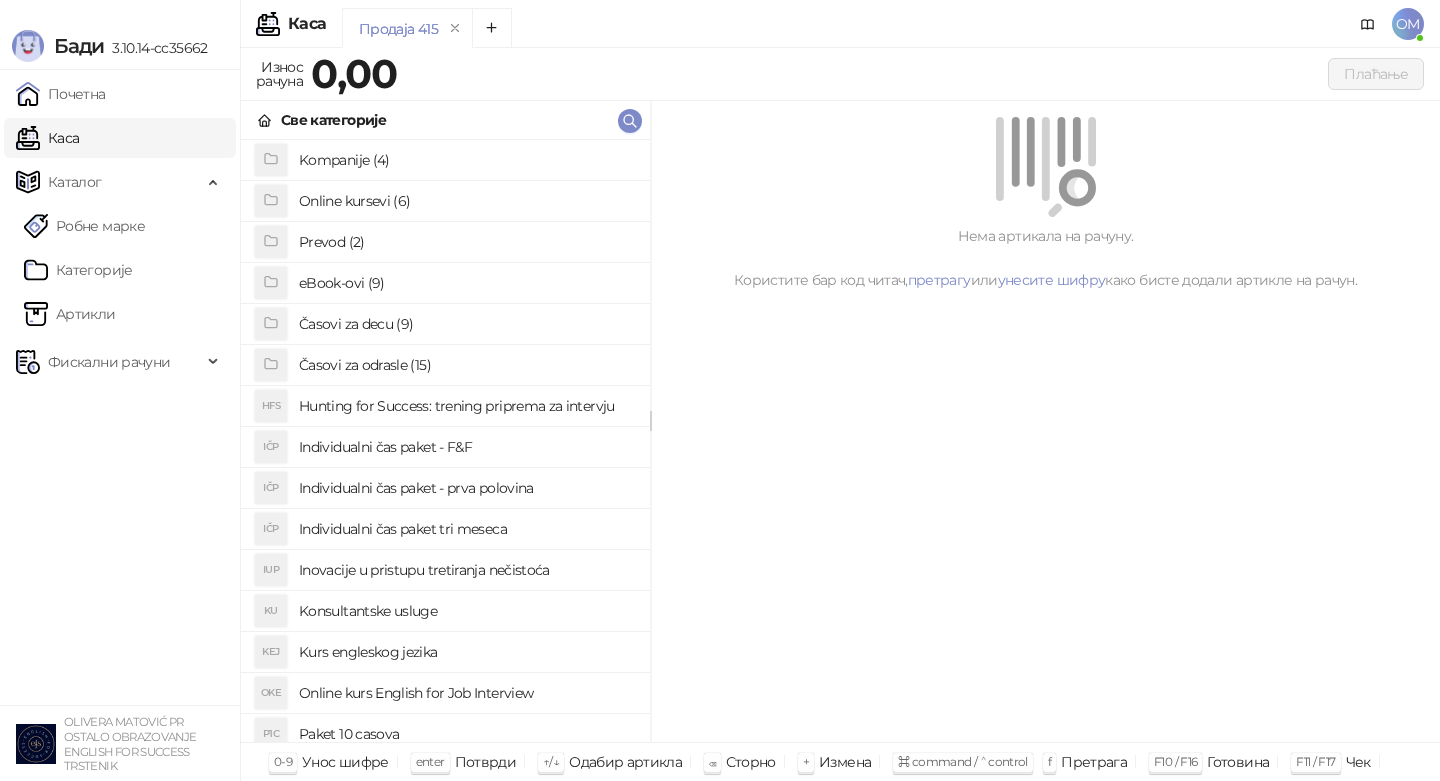 click on "Online kursevi (6)" at bounding box center (466, 201) 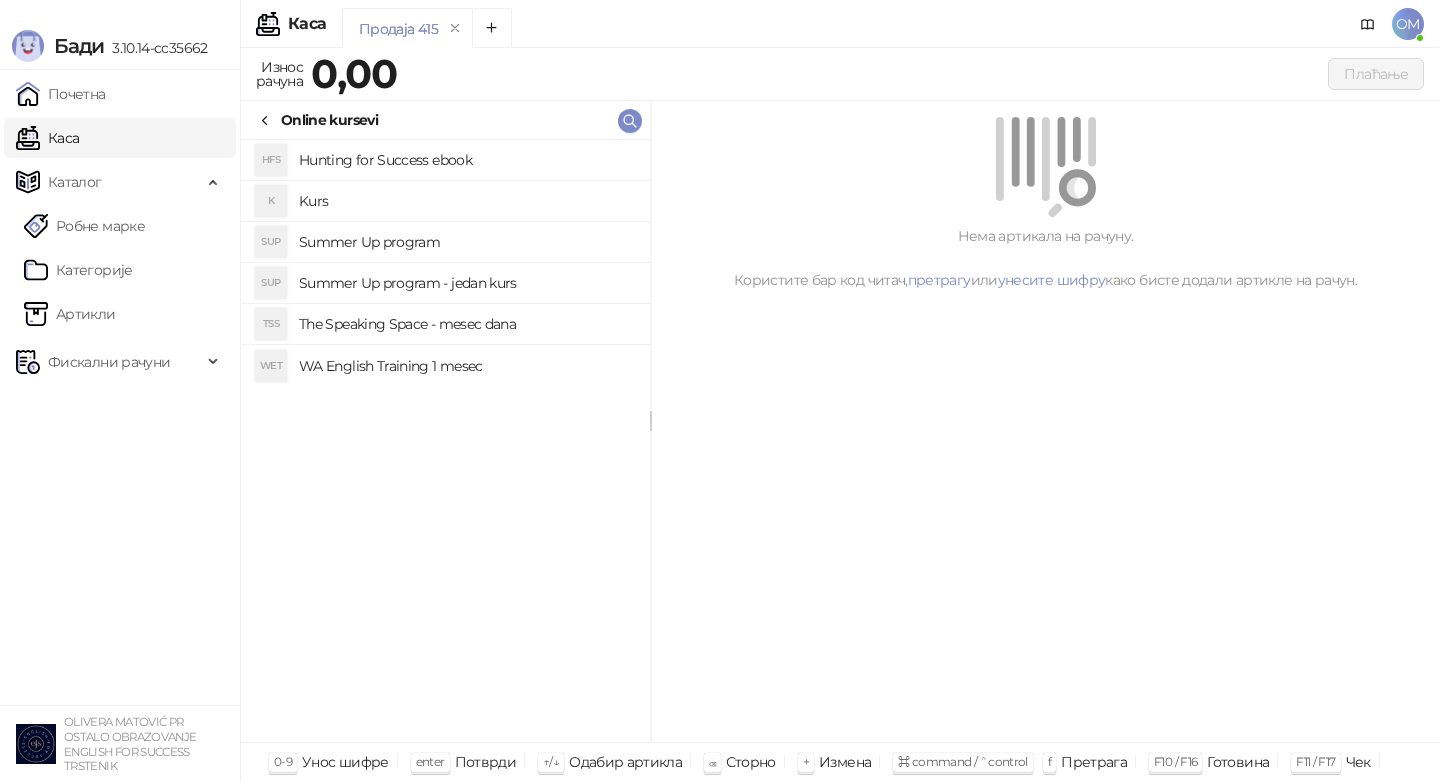 click on "The Speaking Space - mesec dana" at bounding box center [466, 324] 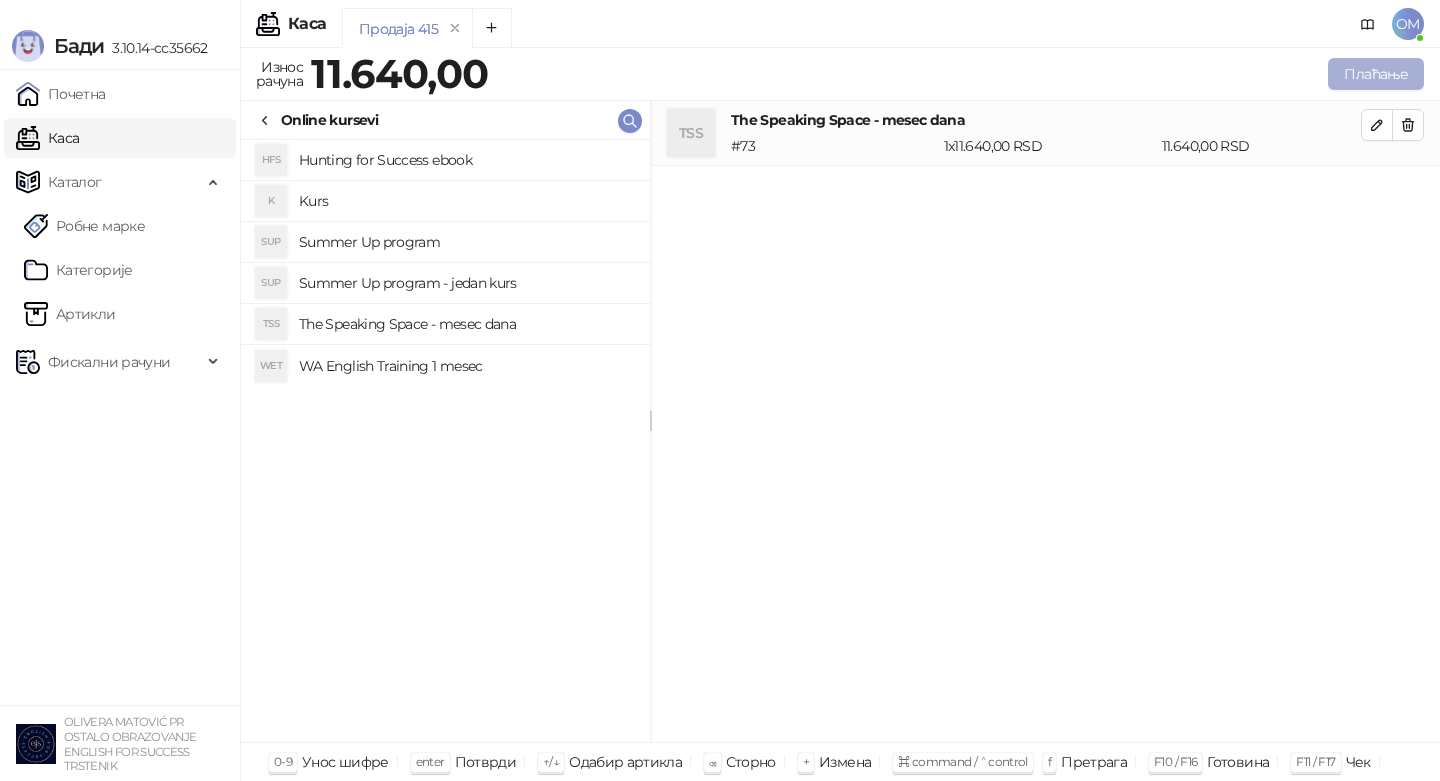 click on "Плаћање" at bounding box center [1376, 74] 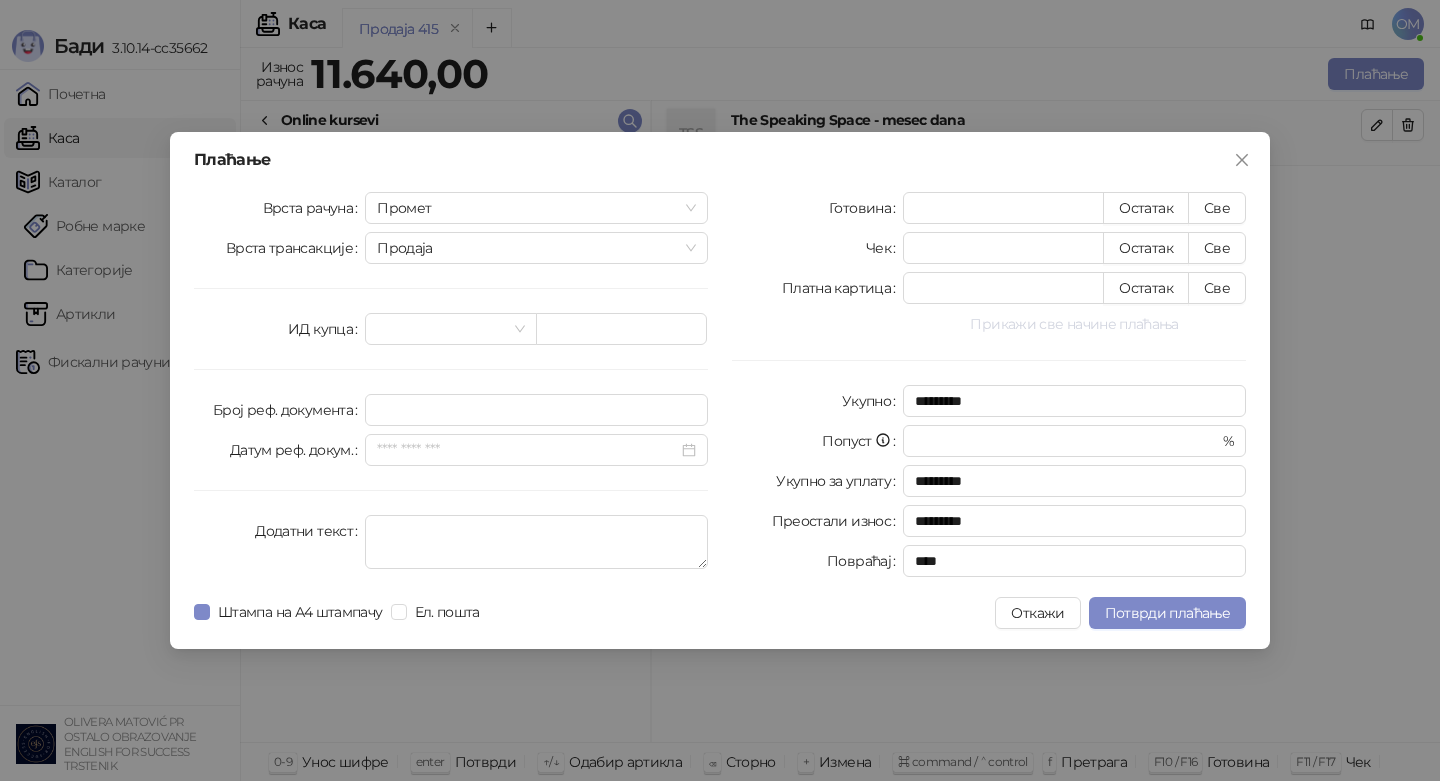 click on "Прикажи све начине плаћања" at bounding box center (1074, 324) 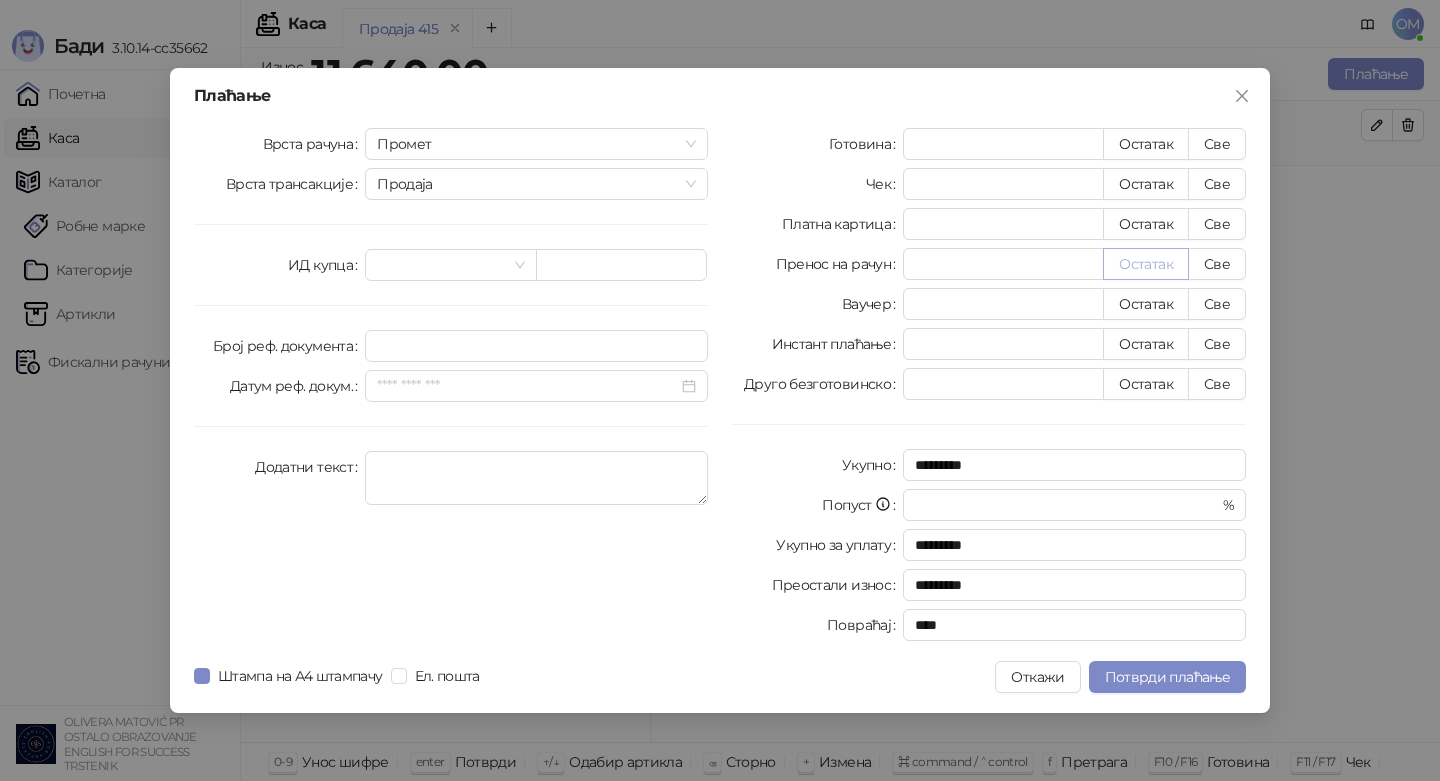 click on "Остатак" at bounding box center (1146, 264) 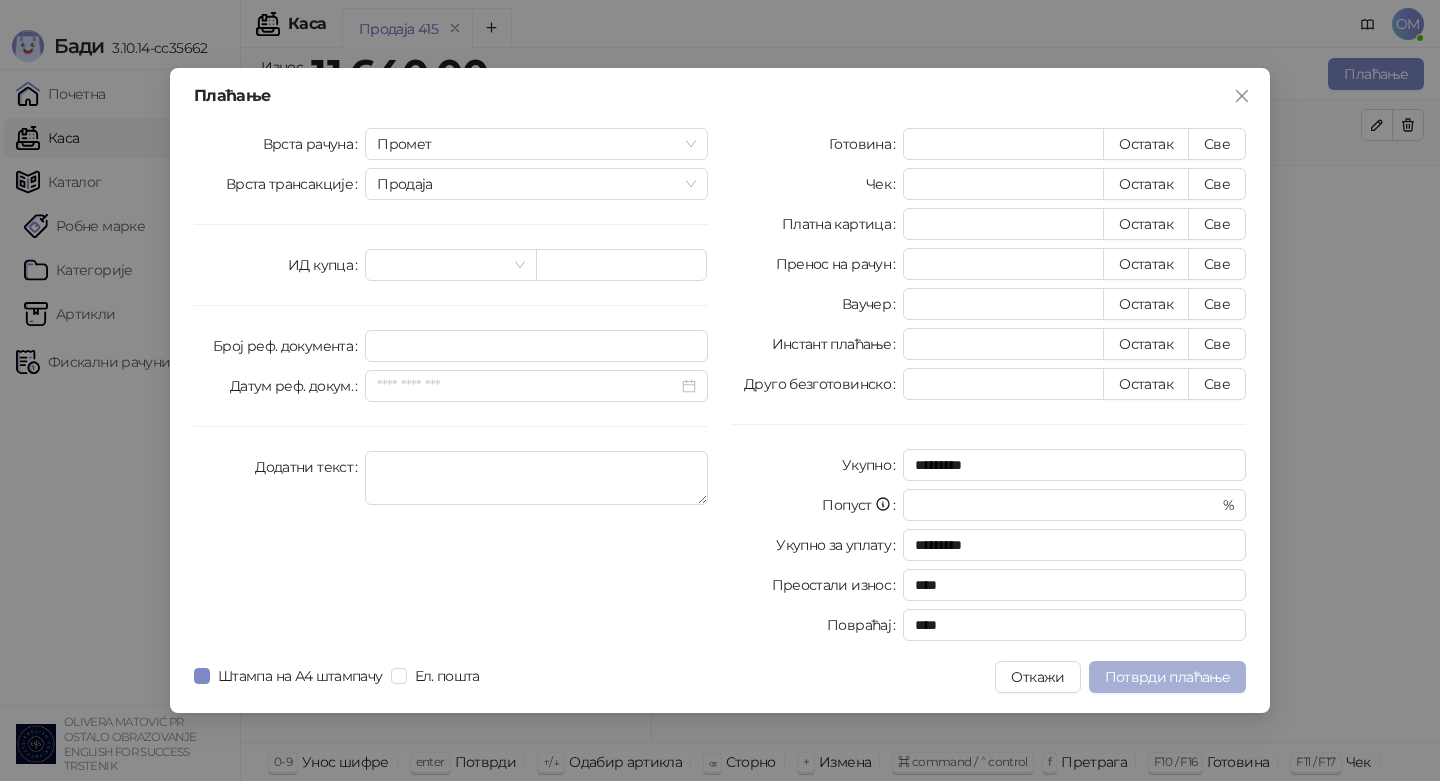 click on "Потврди плаћање" at bounding box center (1167, 677) 